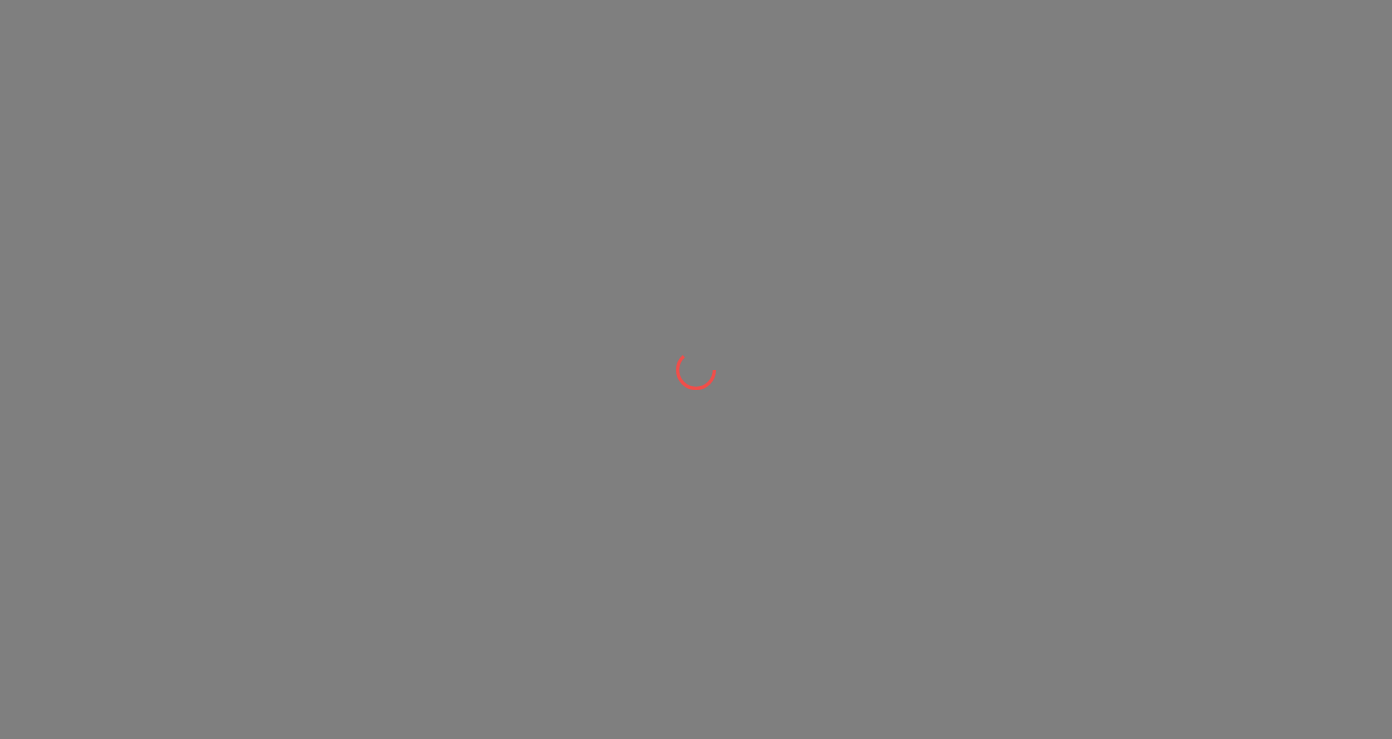 scroll, scrollTop: 0, scrollLeft: 0, axis: both 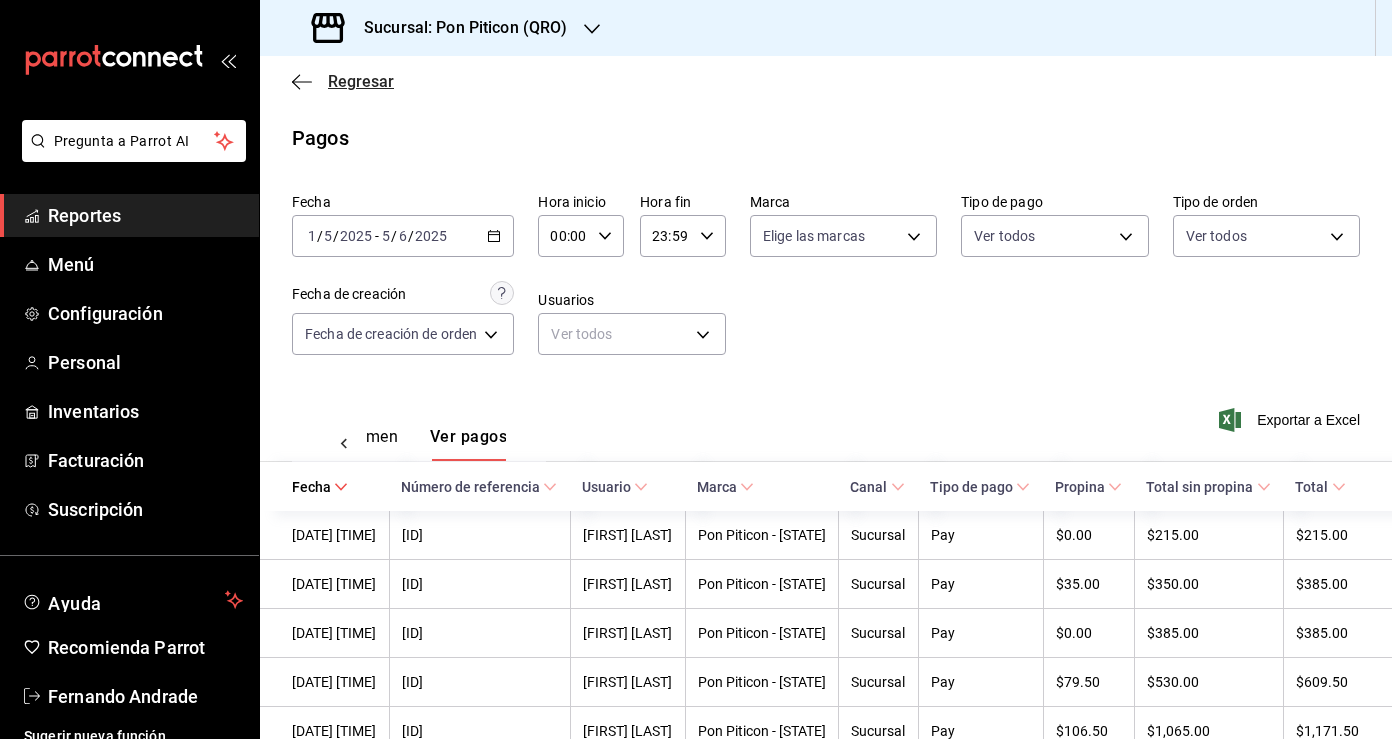 click 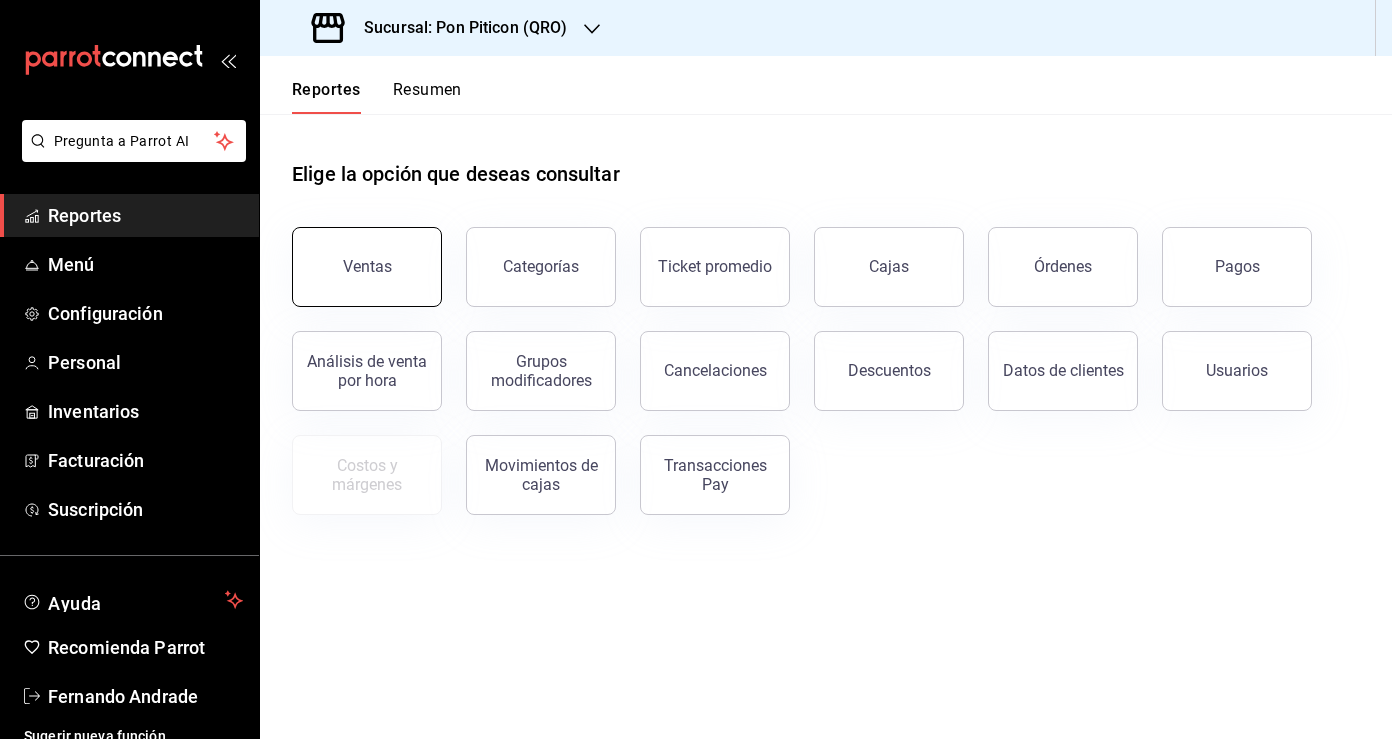 click on "Ventas" at bounding box center [367, 267] 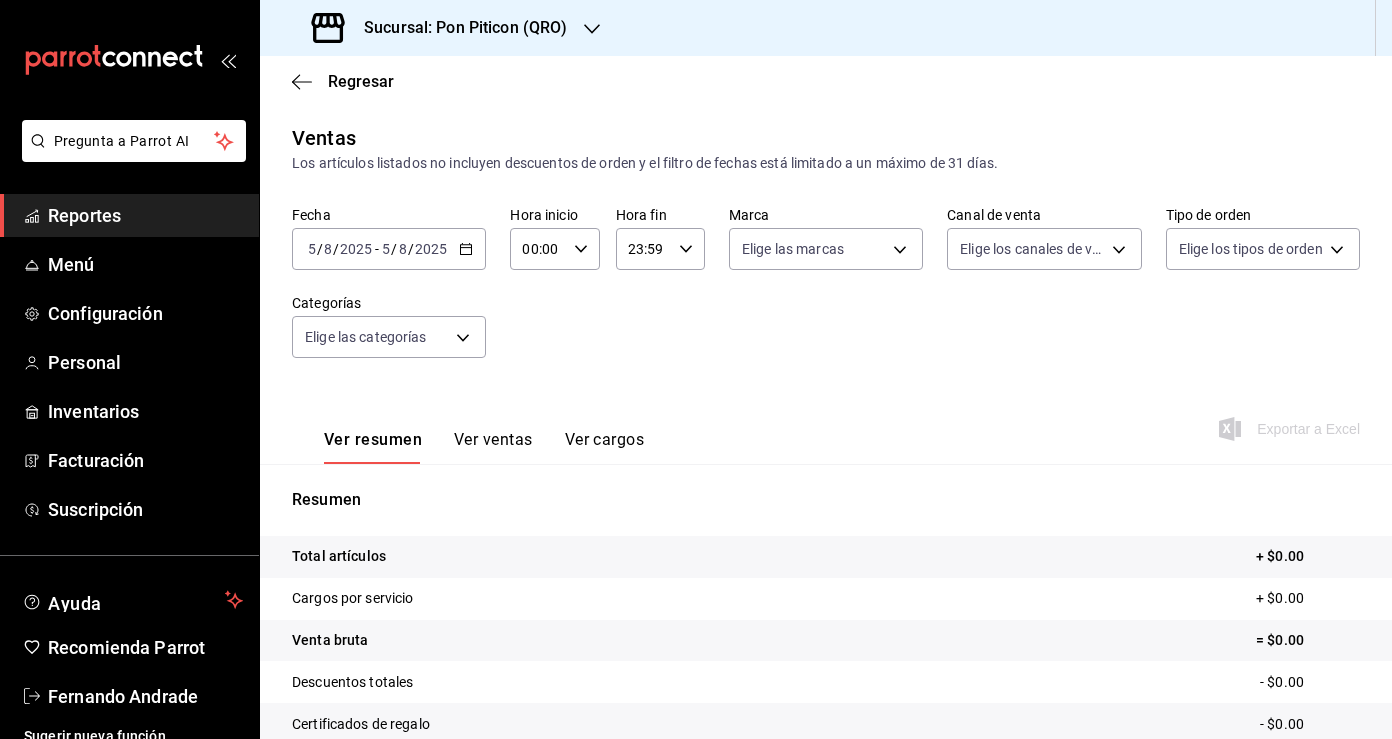 click 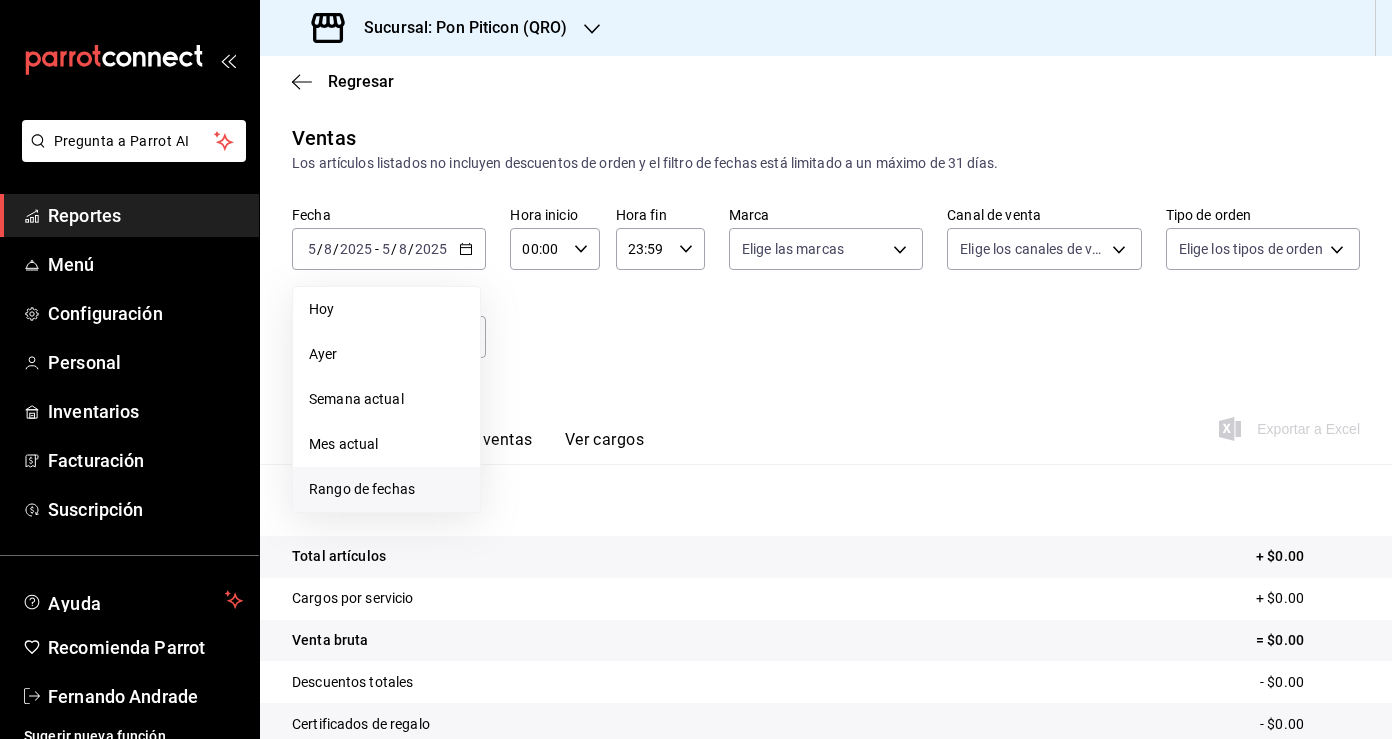click on "Rango de fechas" at bounding box center [386, 489] 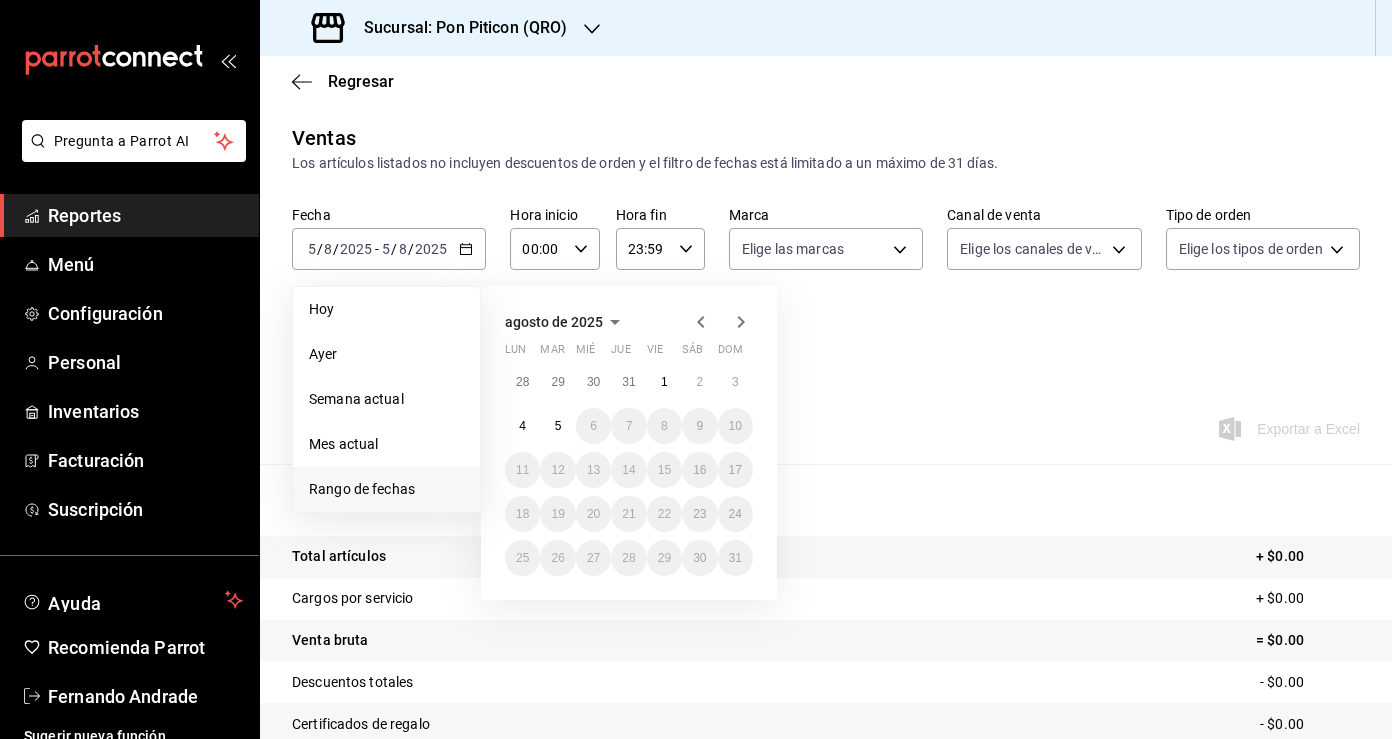 click 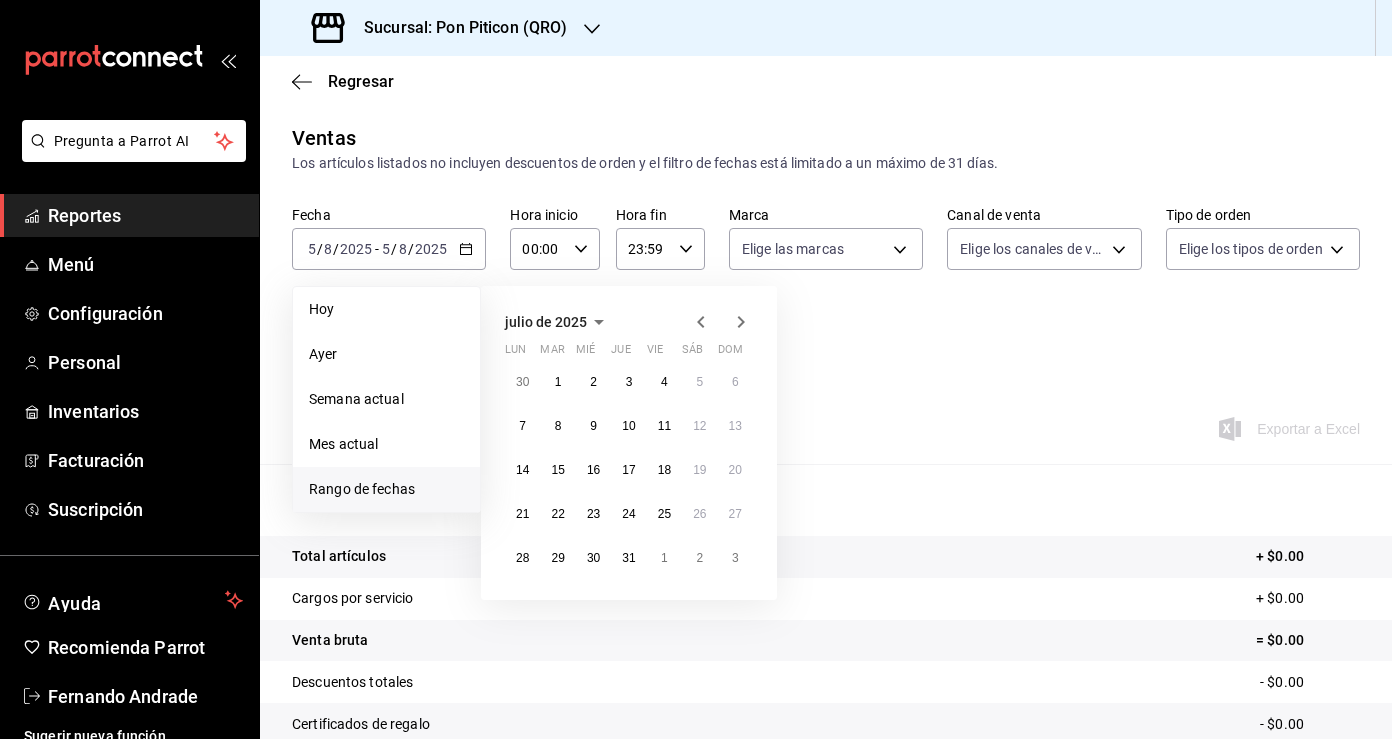click 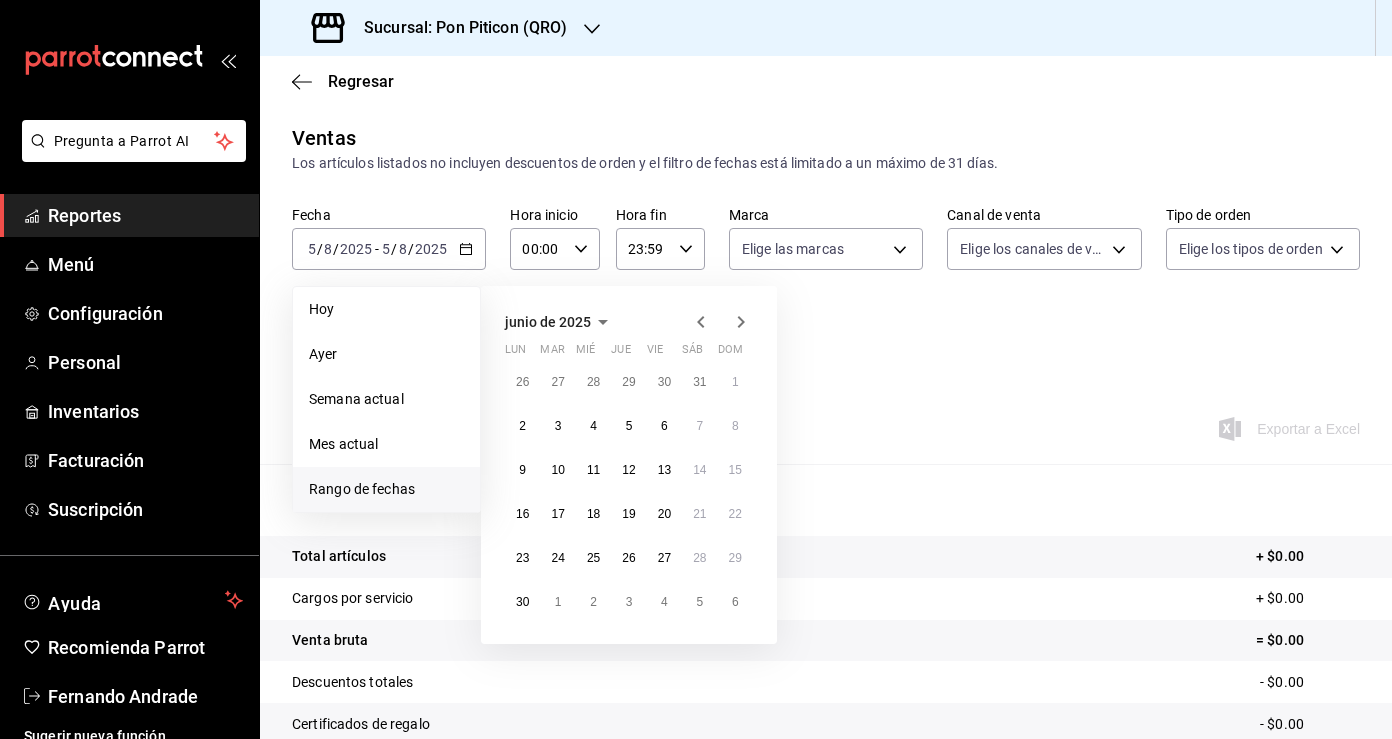 click 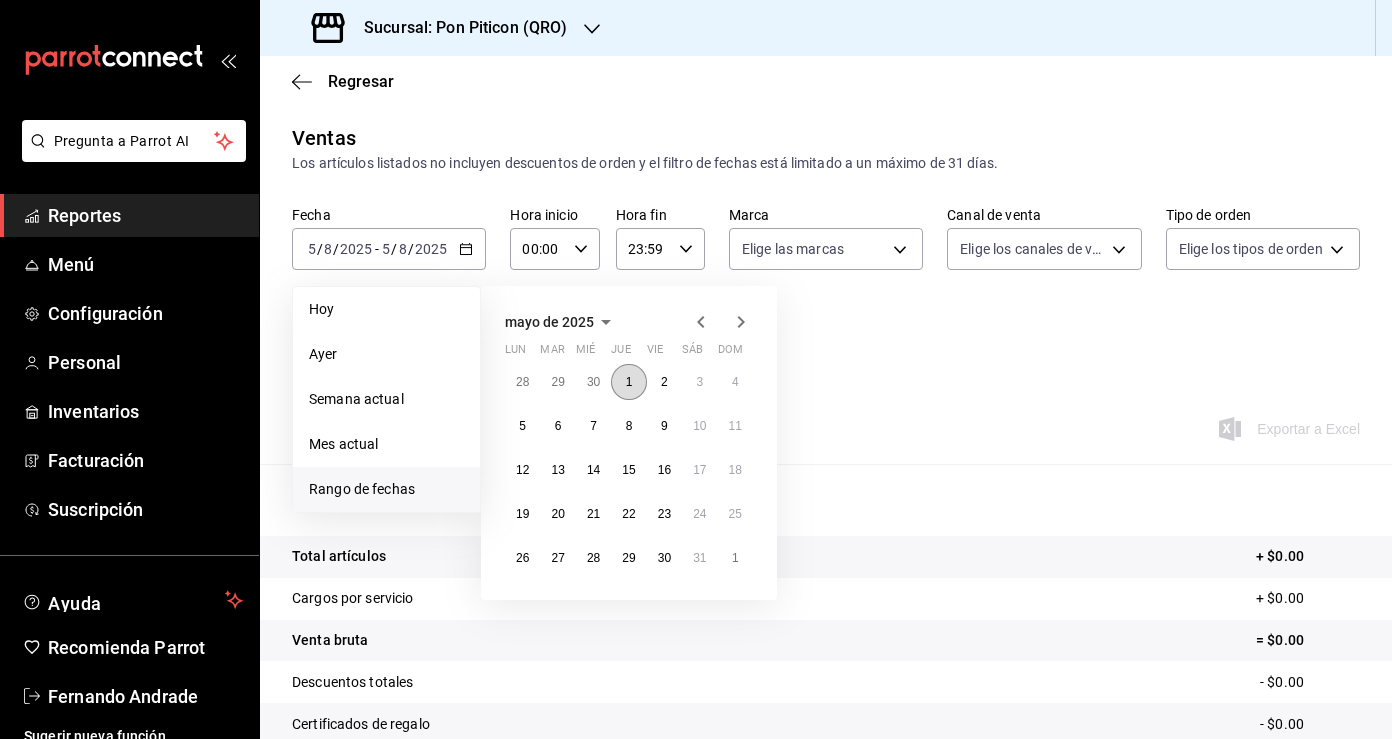 click on "1" at bounding box center [629, 382] 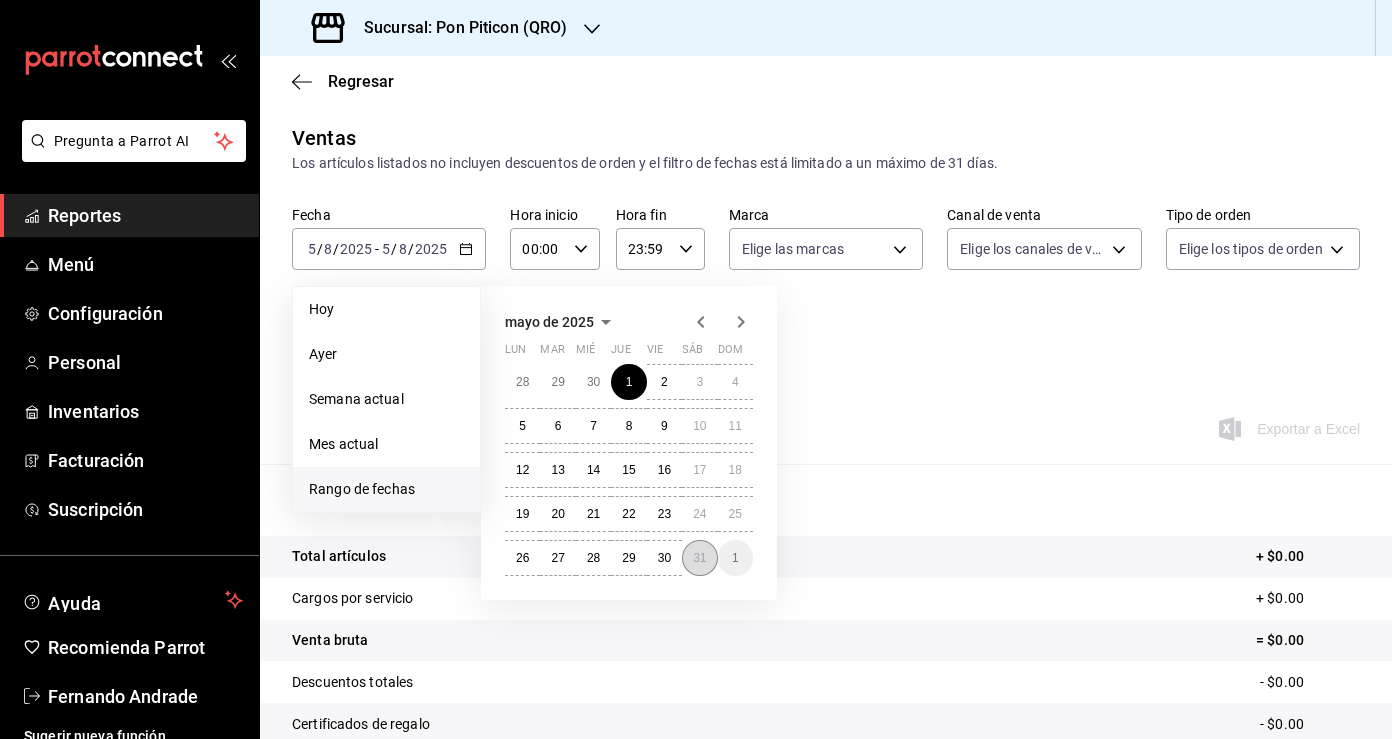 click on "31" at bounding box center (699, 558) 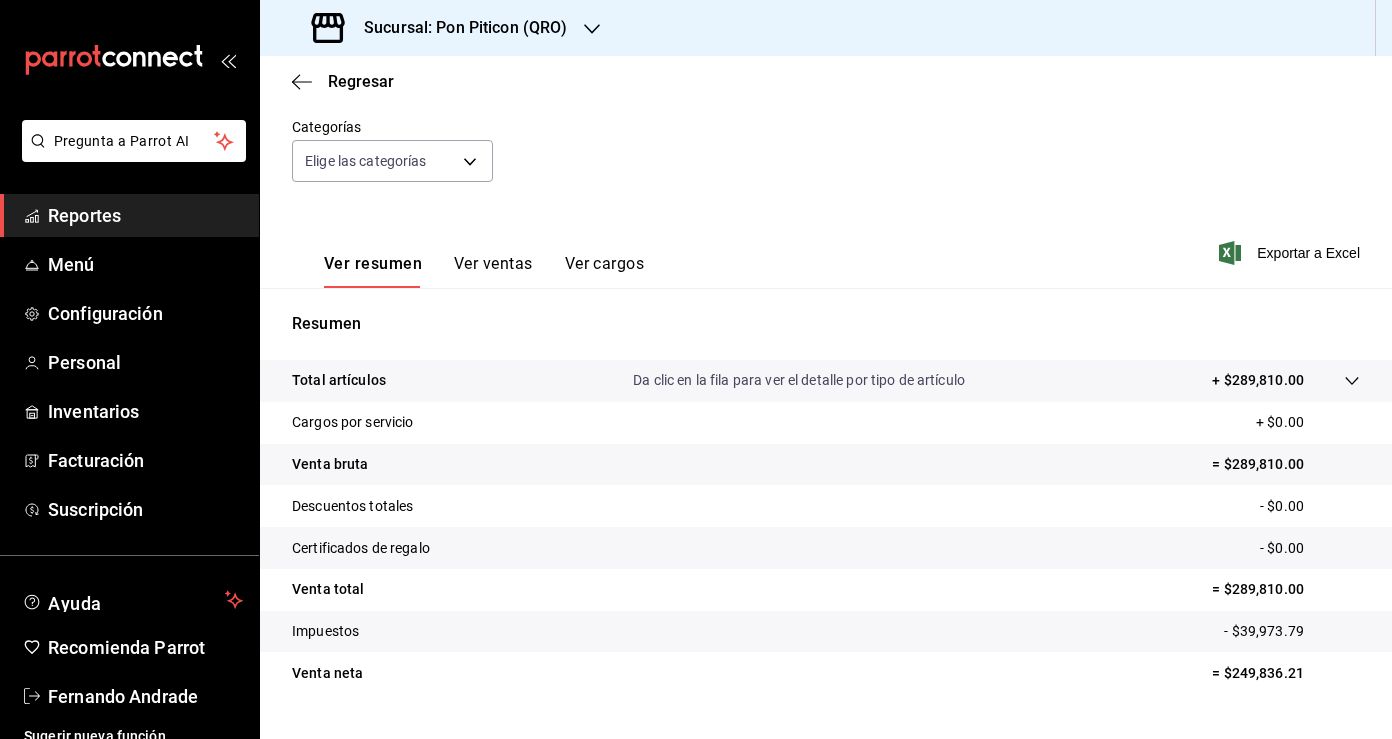 scroll, scrollTop: 219, scrollLeft: 0, axis: vertical 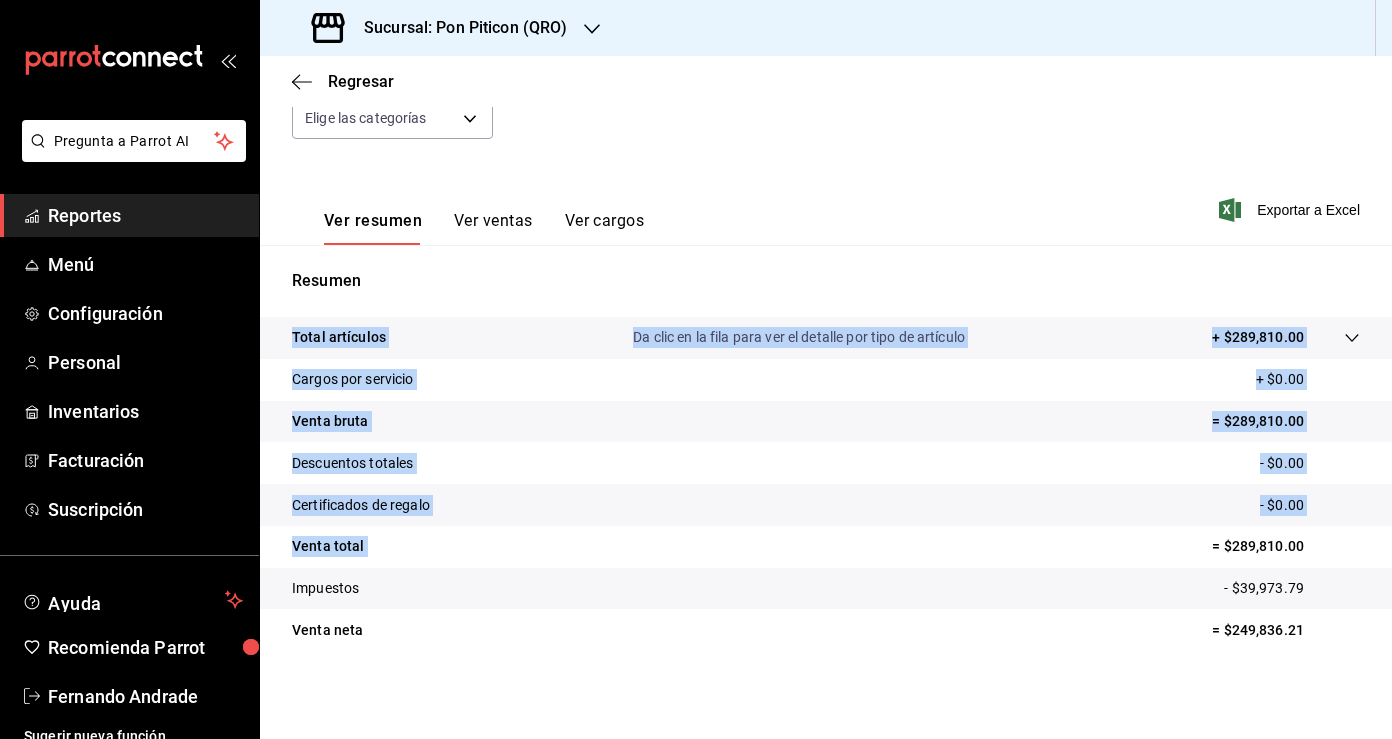 drag, startPoint x: 283, startPoint y: 336, endPoint x: 1150, endPoint y: 545, distance: 891.8352 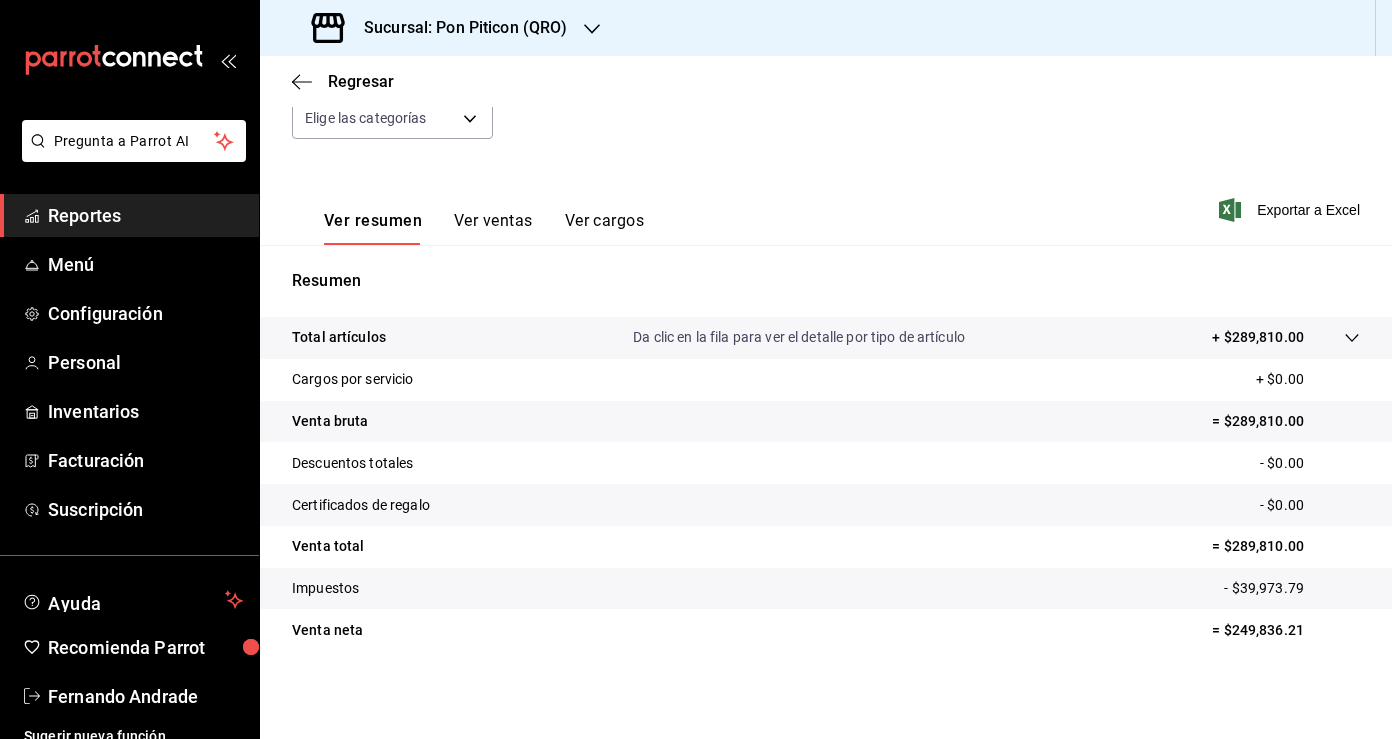 click on "- $39,973.79" at bounding box center (1292, 588) 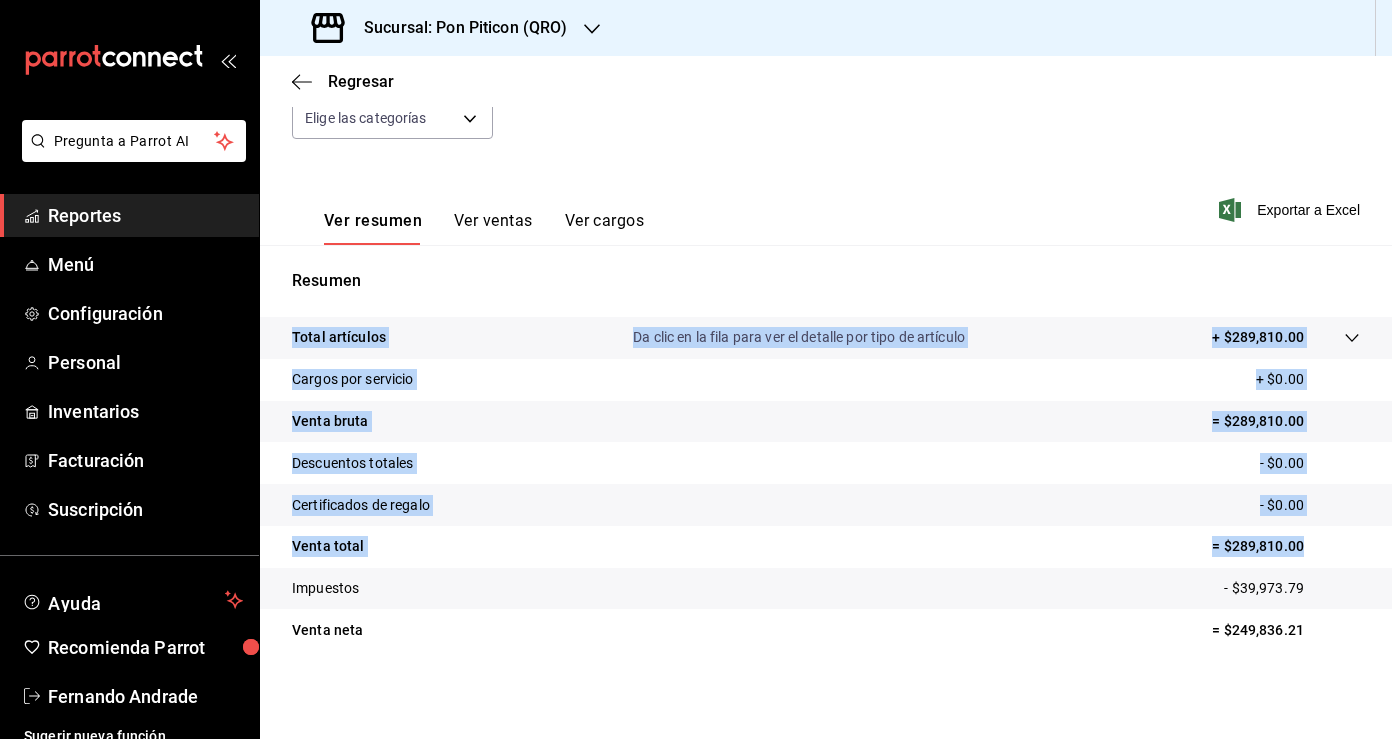 drag, startPoint x: 1312, startPoint y: 547, endPoint x: 268, endPoint y: 320, distance: 1068.3937 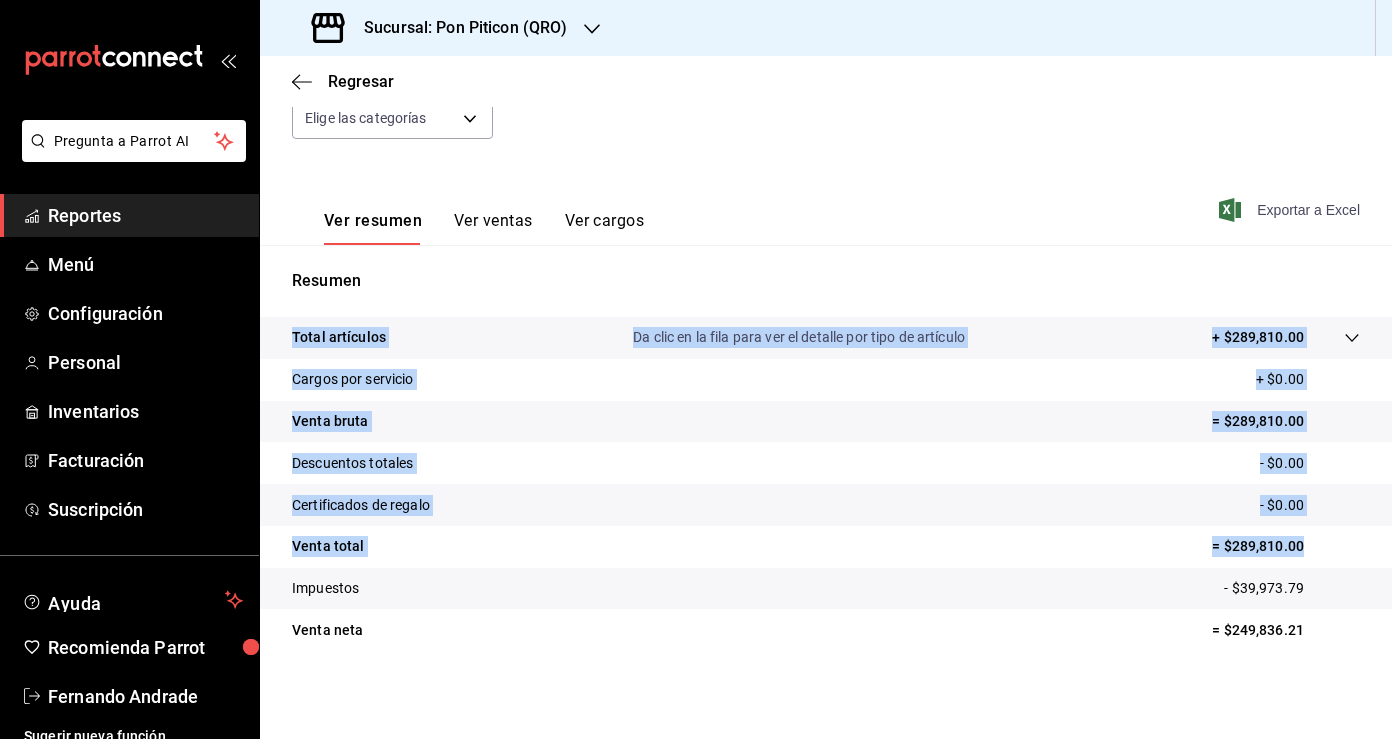 click on "Exportar a Excel" at bounding box center [1291, 210] 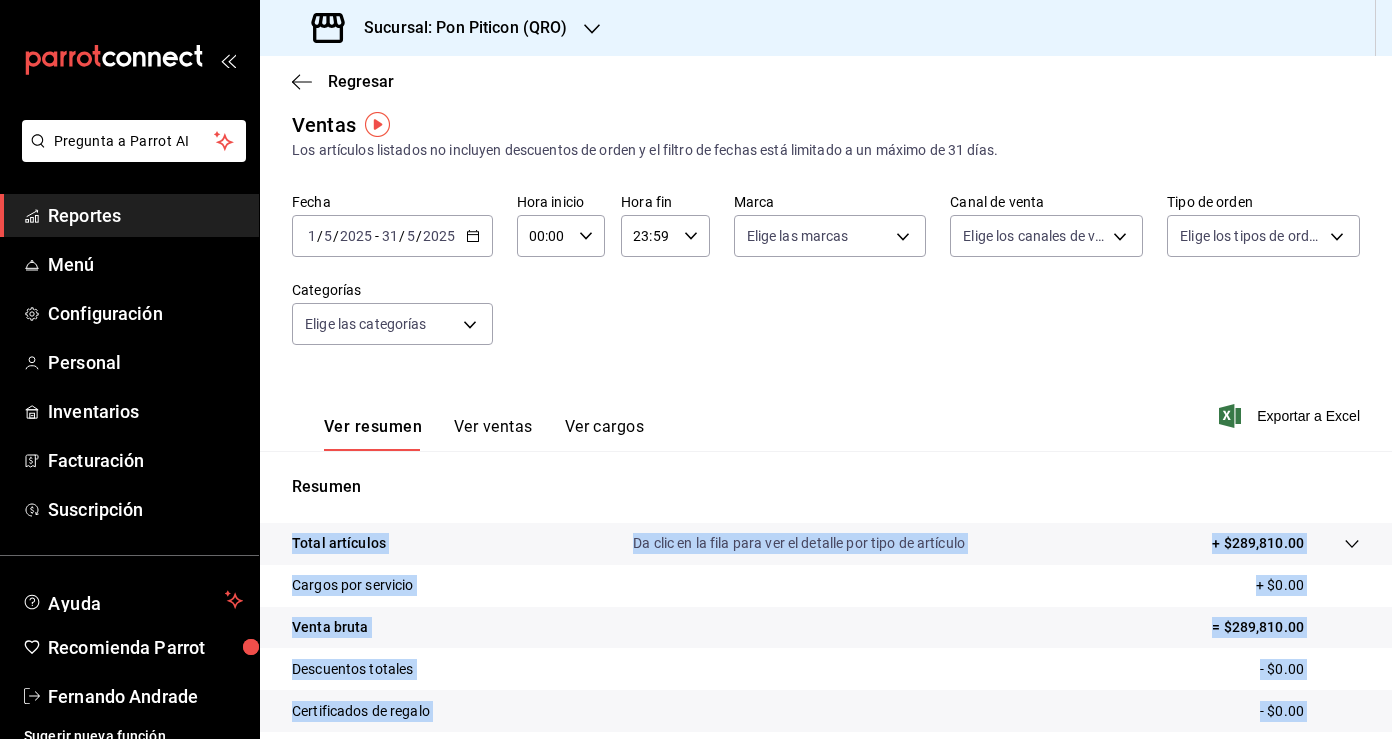 scroll, scrollTop: 0, scrollLeft: 0, axis: both 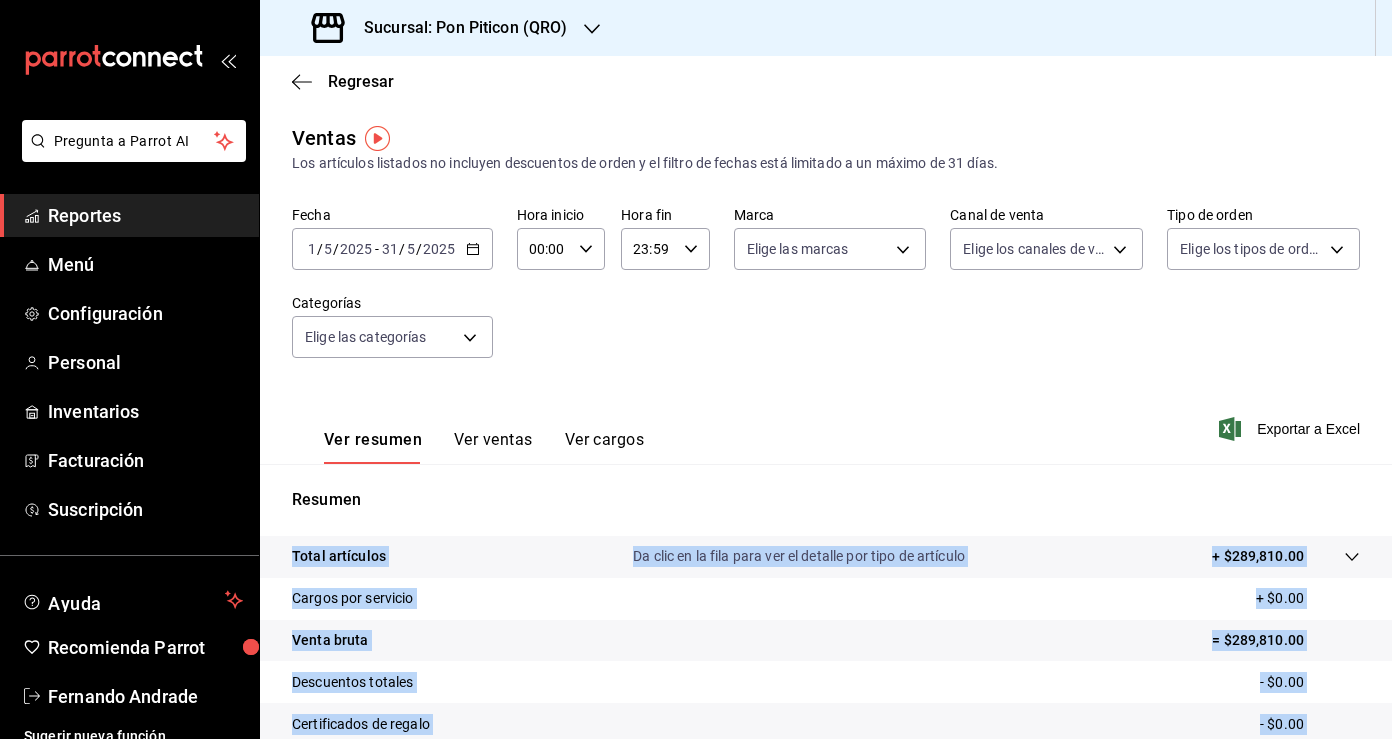 click on "Ver ventas" at bounding box center [493, 447] 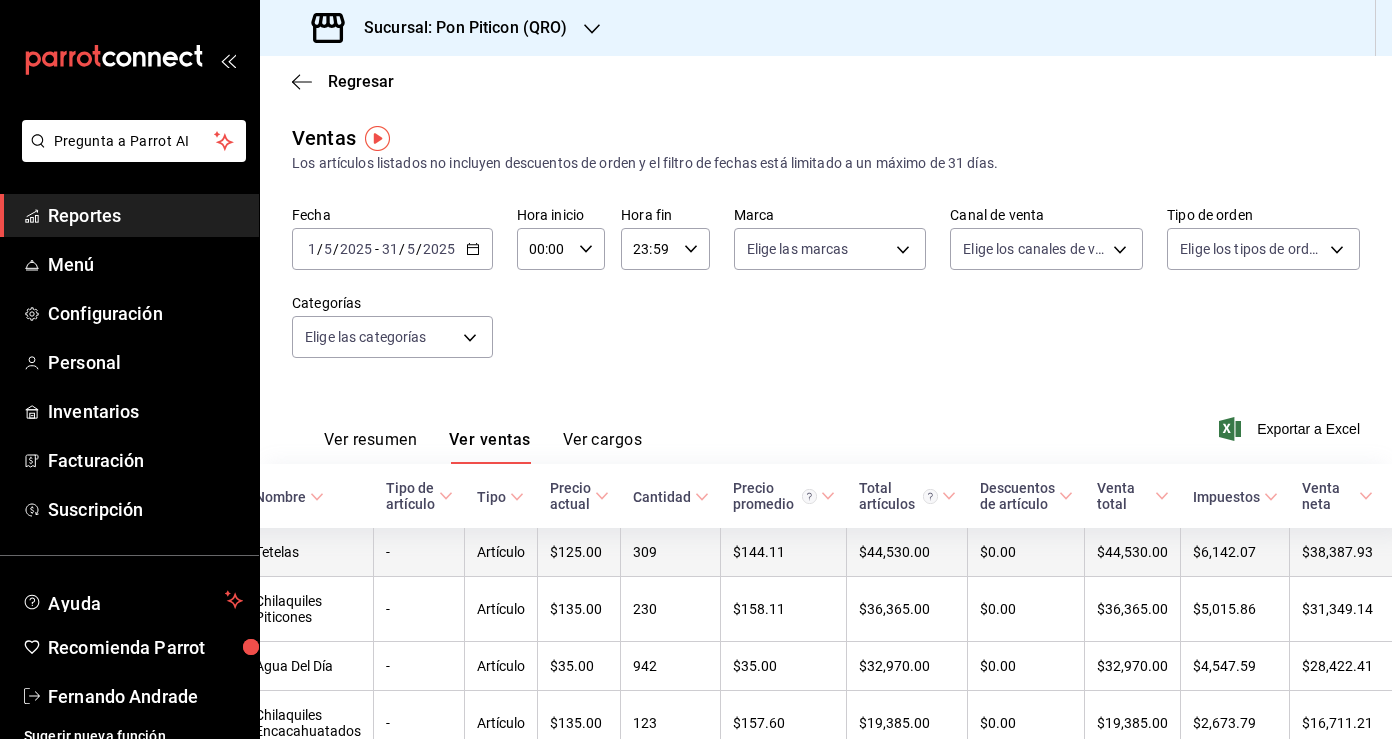 scroll, scrollTop: 0, scrollLeft: 0, axis: both 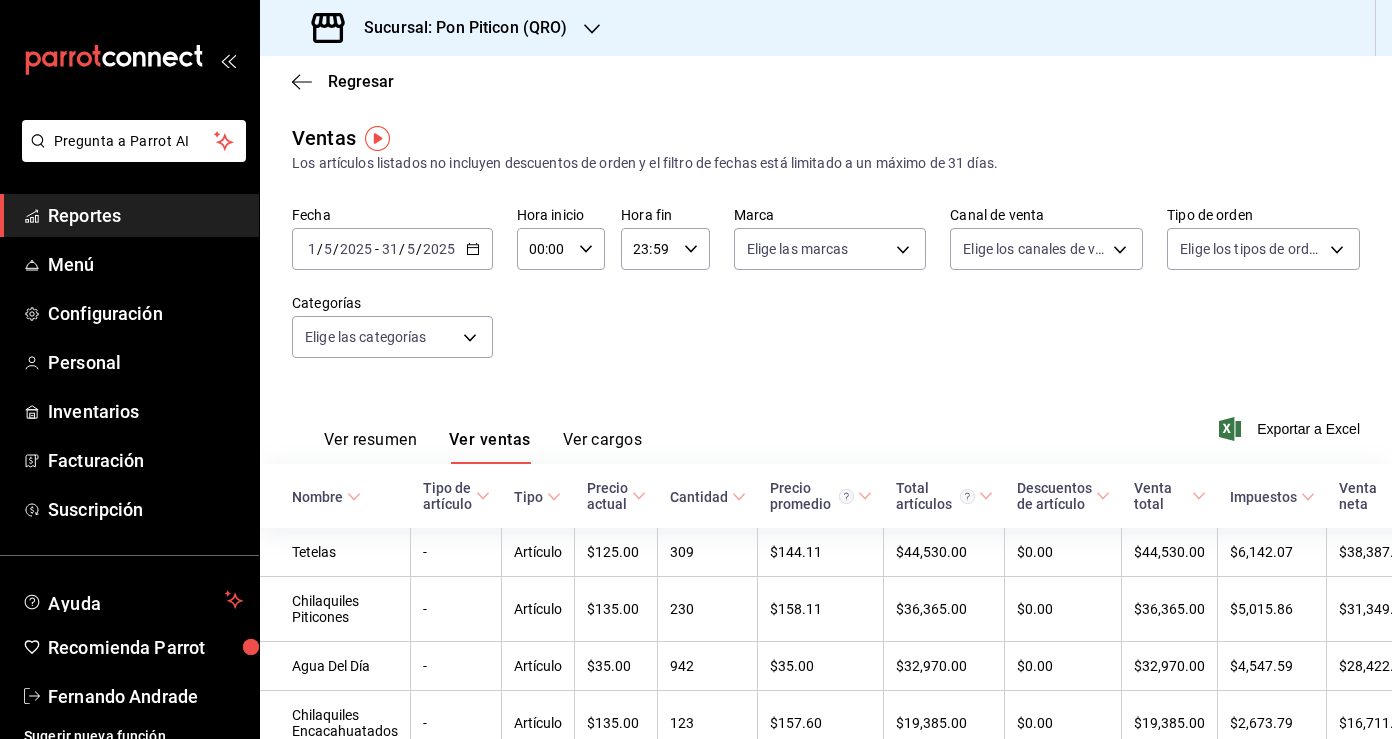 click on "Ver cargos" at bounding box center [603, 447] 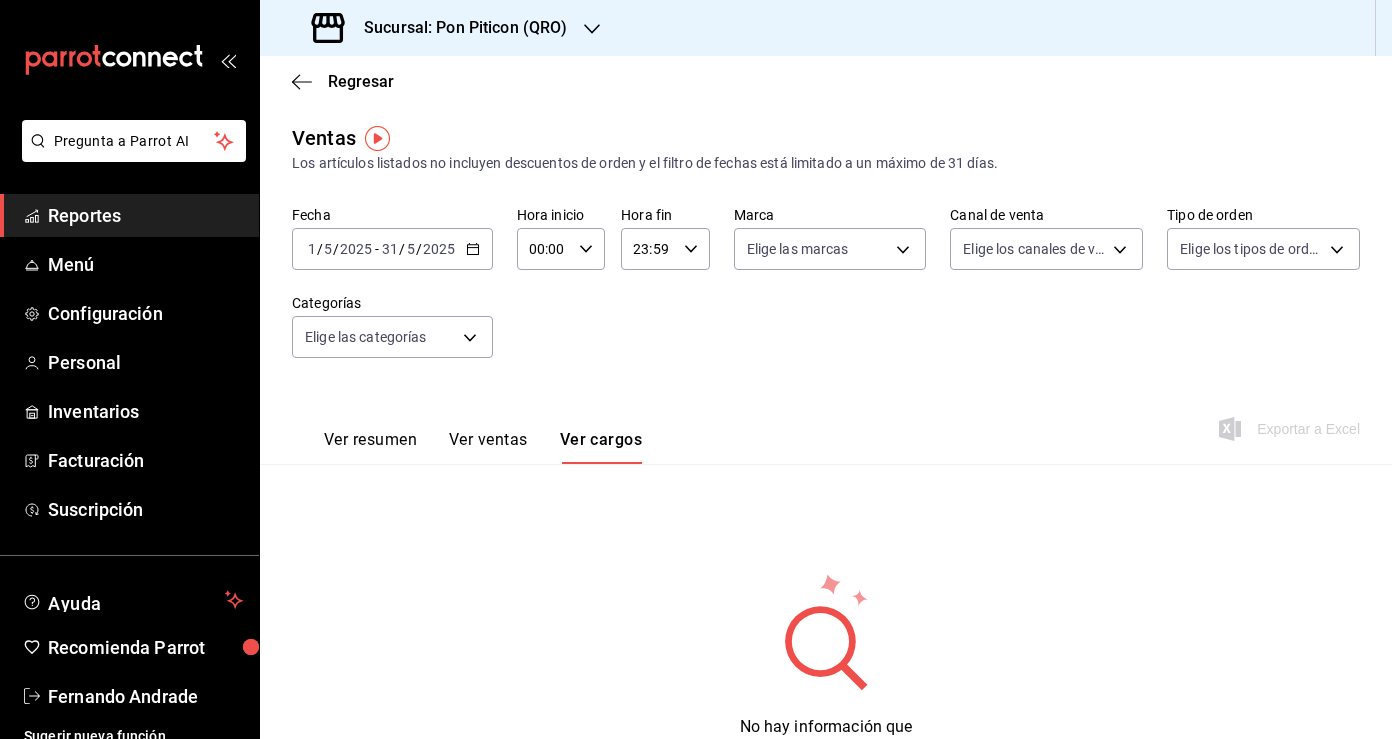 click on "Ver resumen Ver ventas Ver cargos" at bounding box center (467, 435) 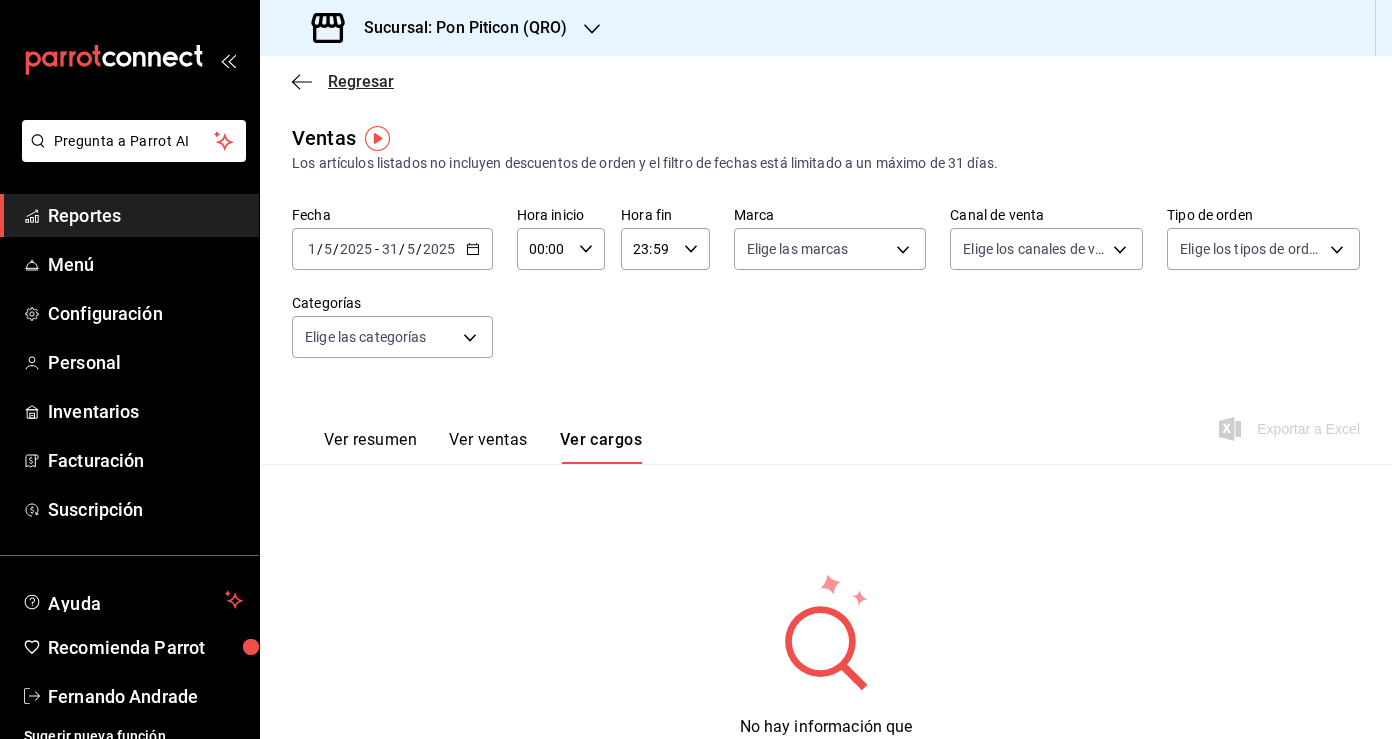 click 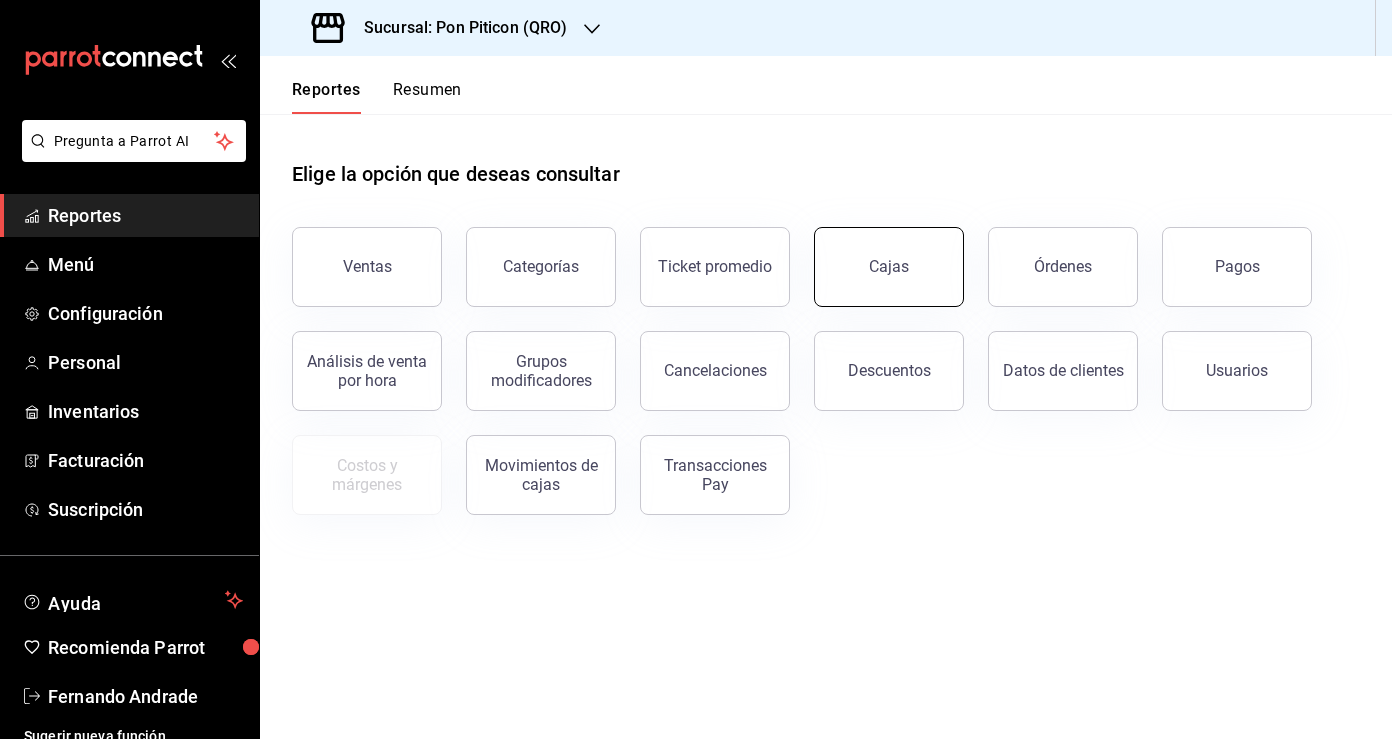 click on "Cajas" at bounding box center (889, 267) 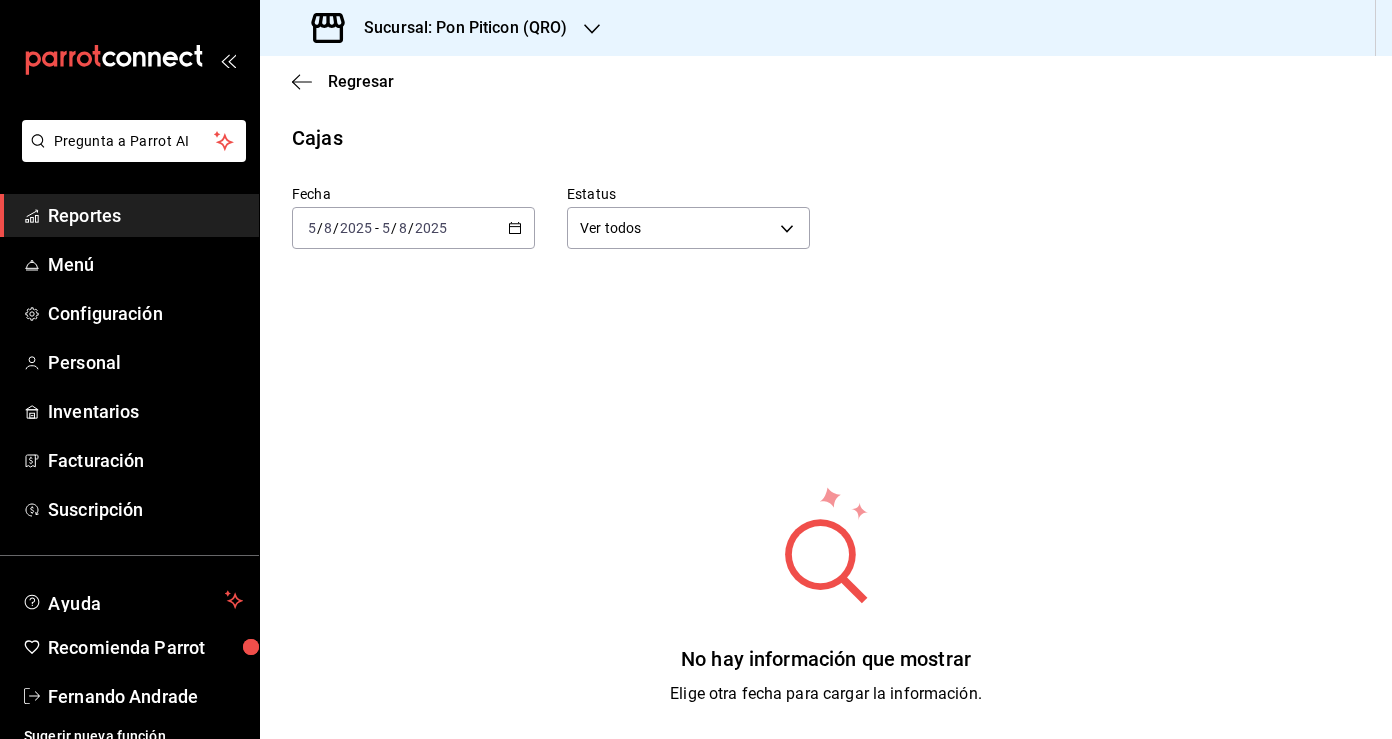 click 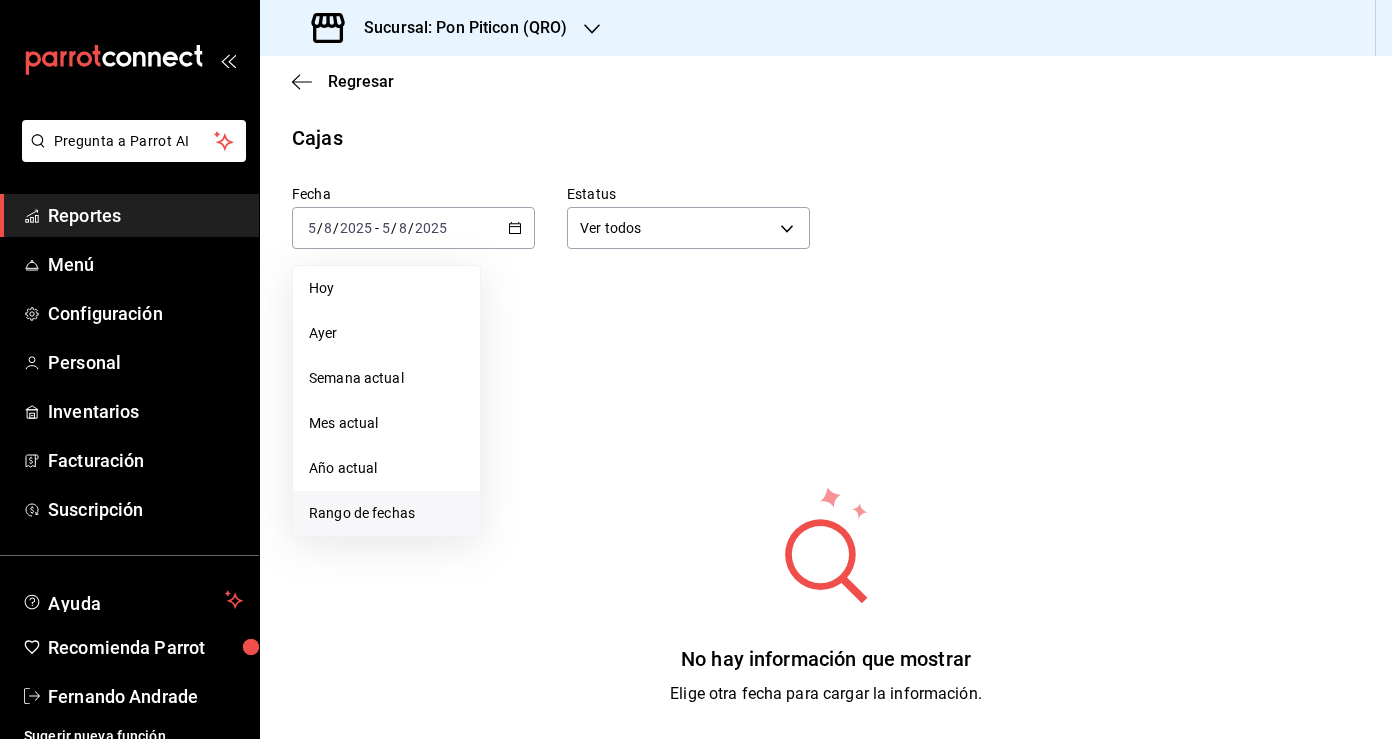 click on "Rango de fechas" at bounding box center [386, 513] 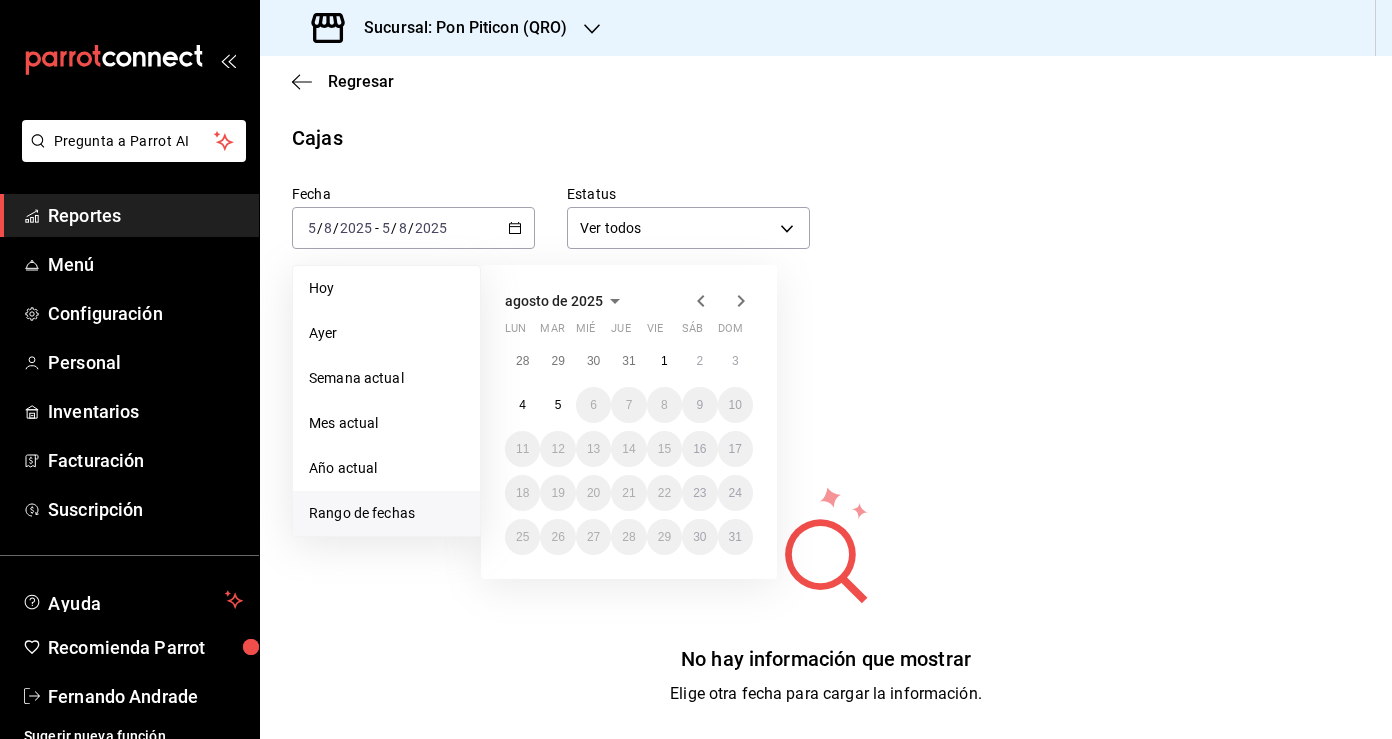 click 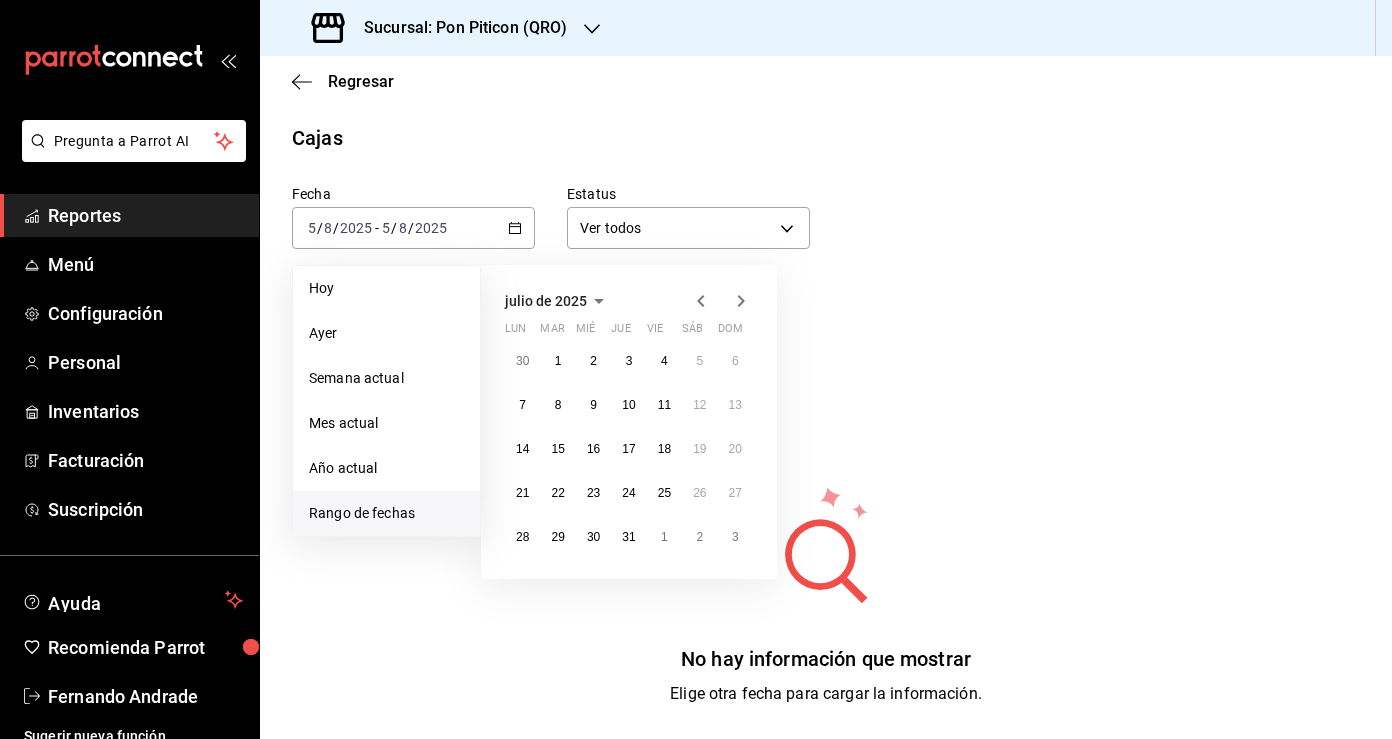click 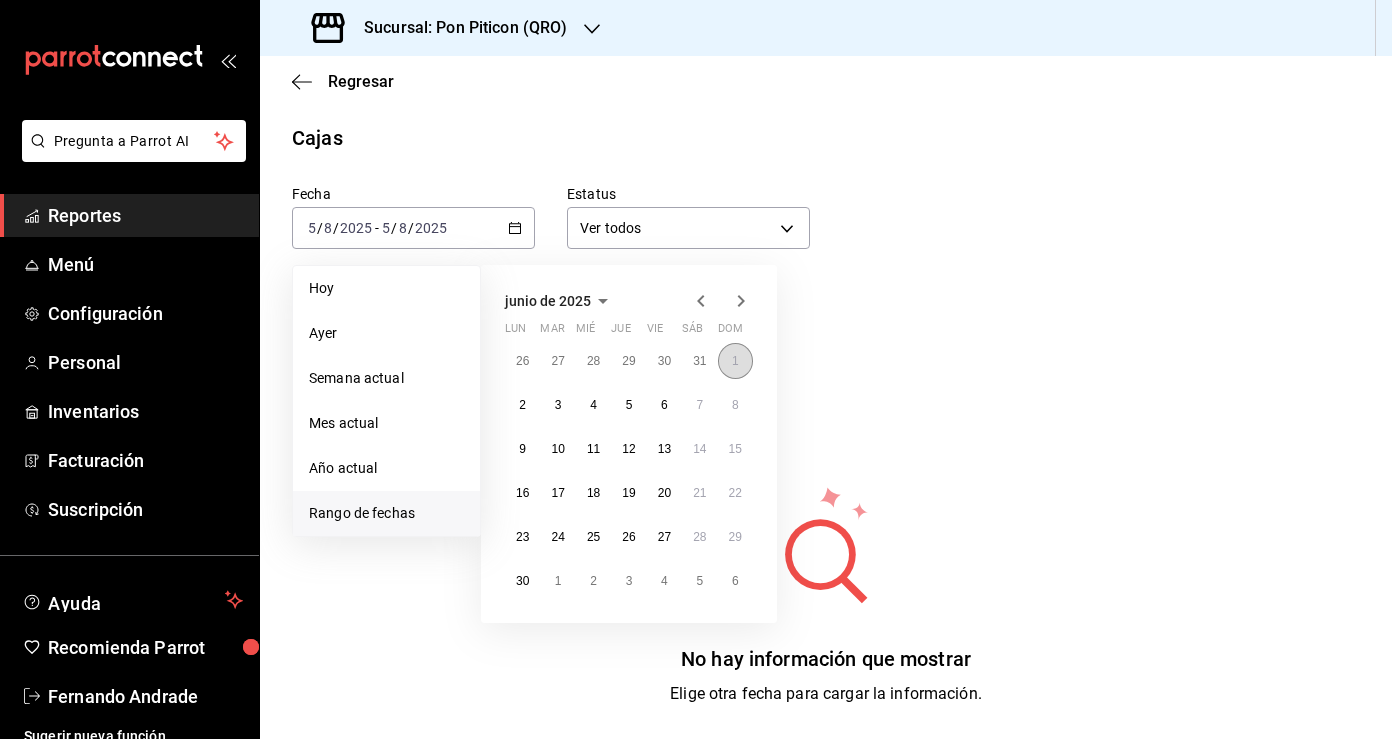 click on "1" at bounding box center (735, 361) 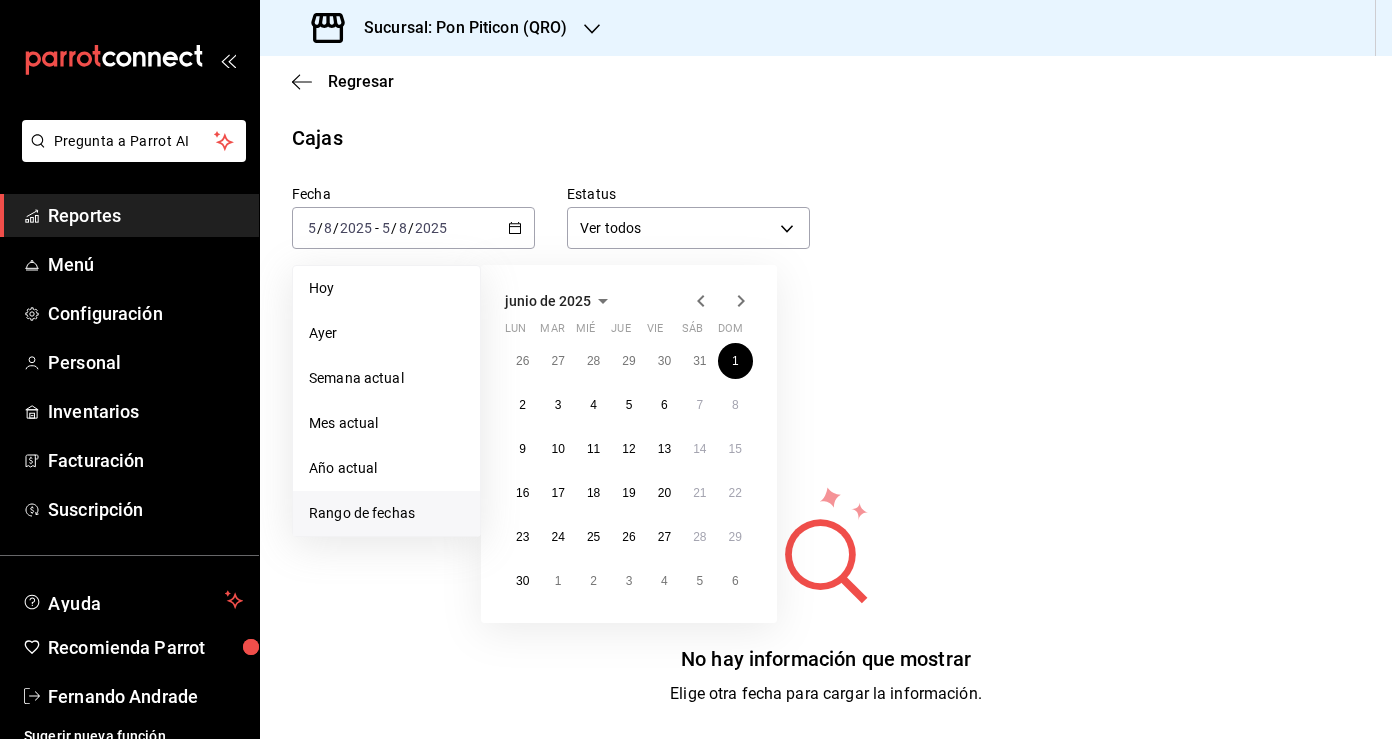 click 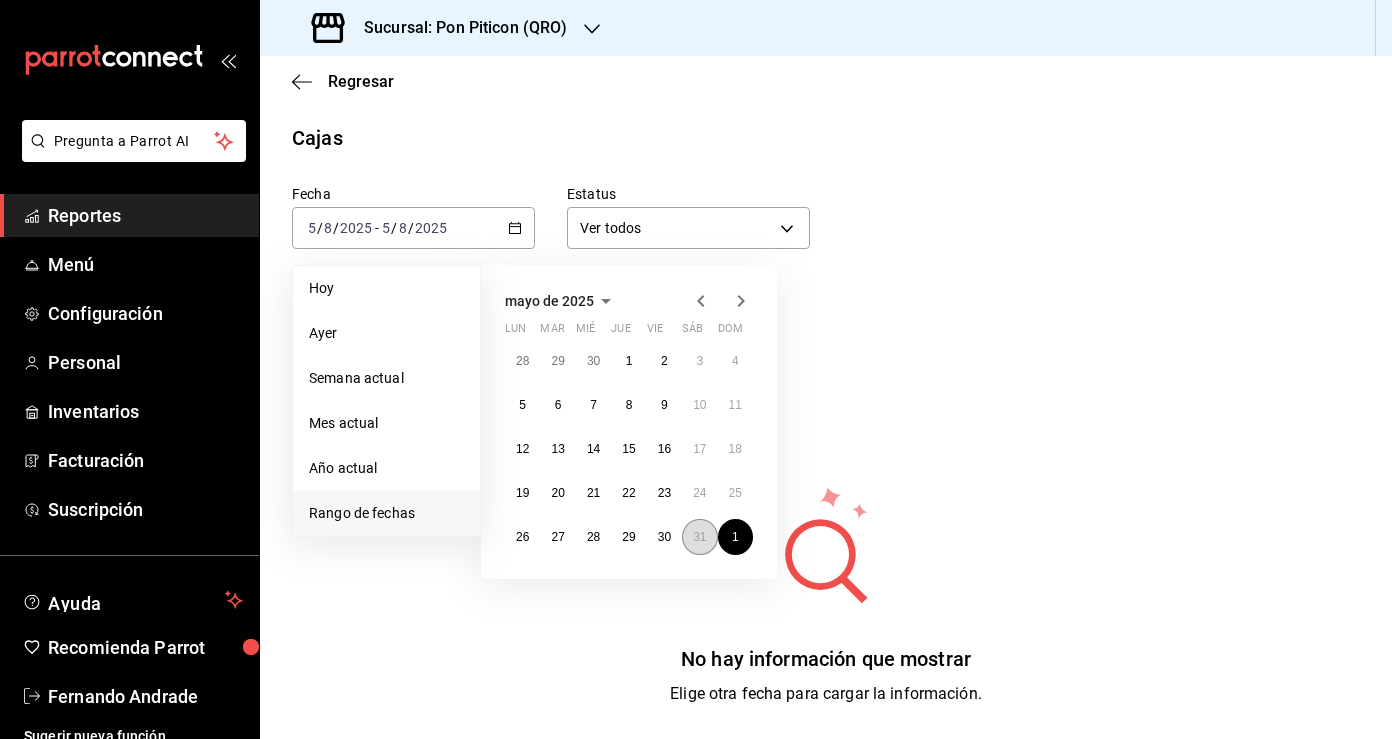 click on "31" at bounding box center (699, 537) 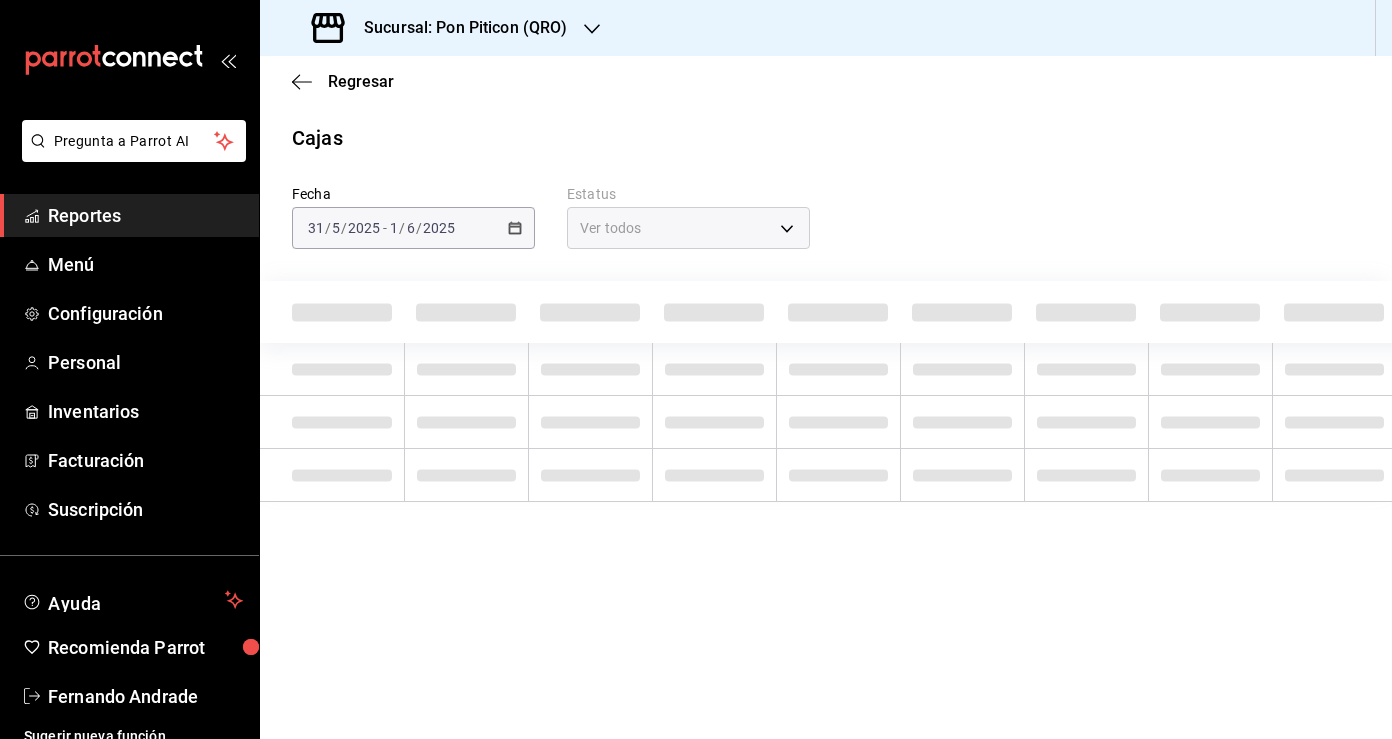 click on "[DATE] [DATE] - [DATE] [DATE]" at bounding box center [413, 228] 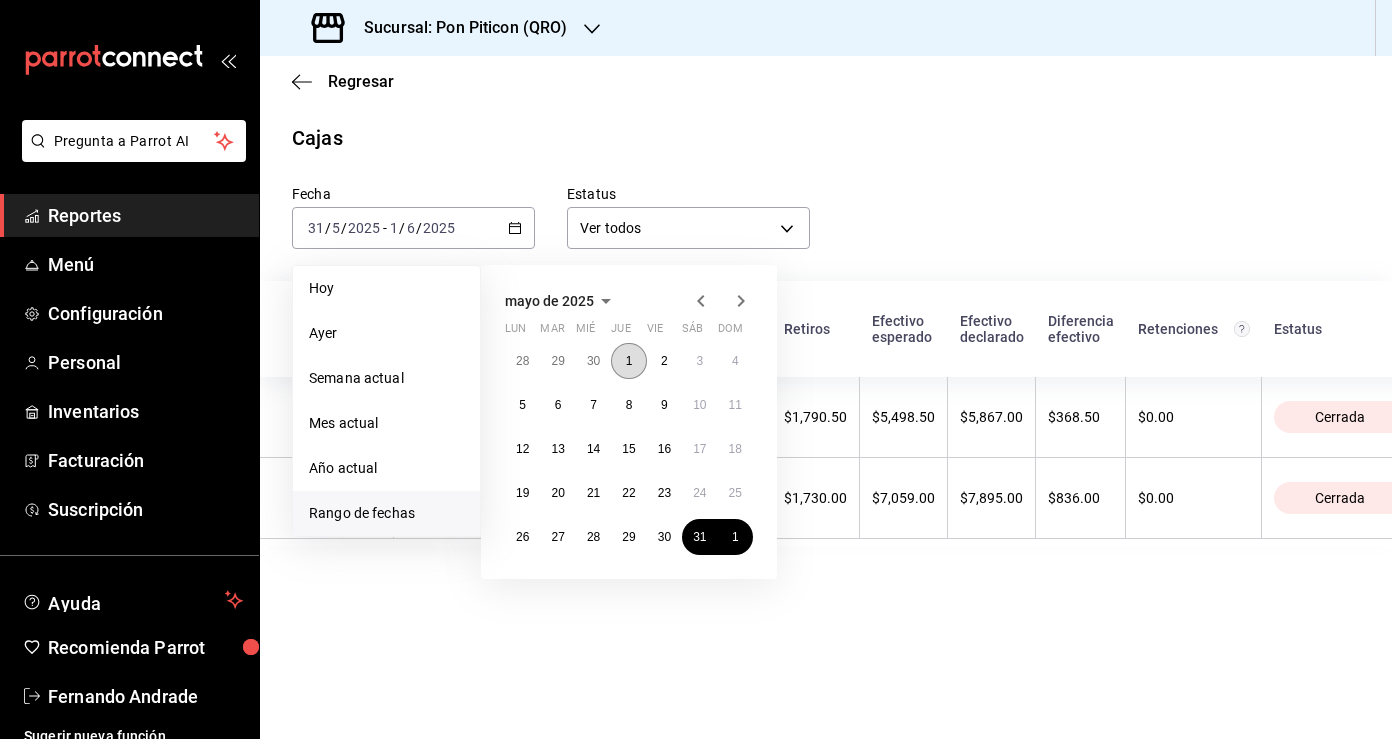 click on "1" at bounding box center [628, 361] 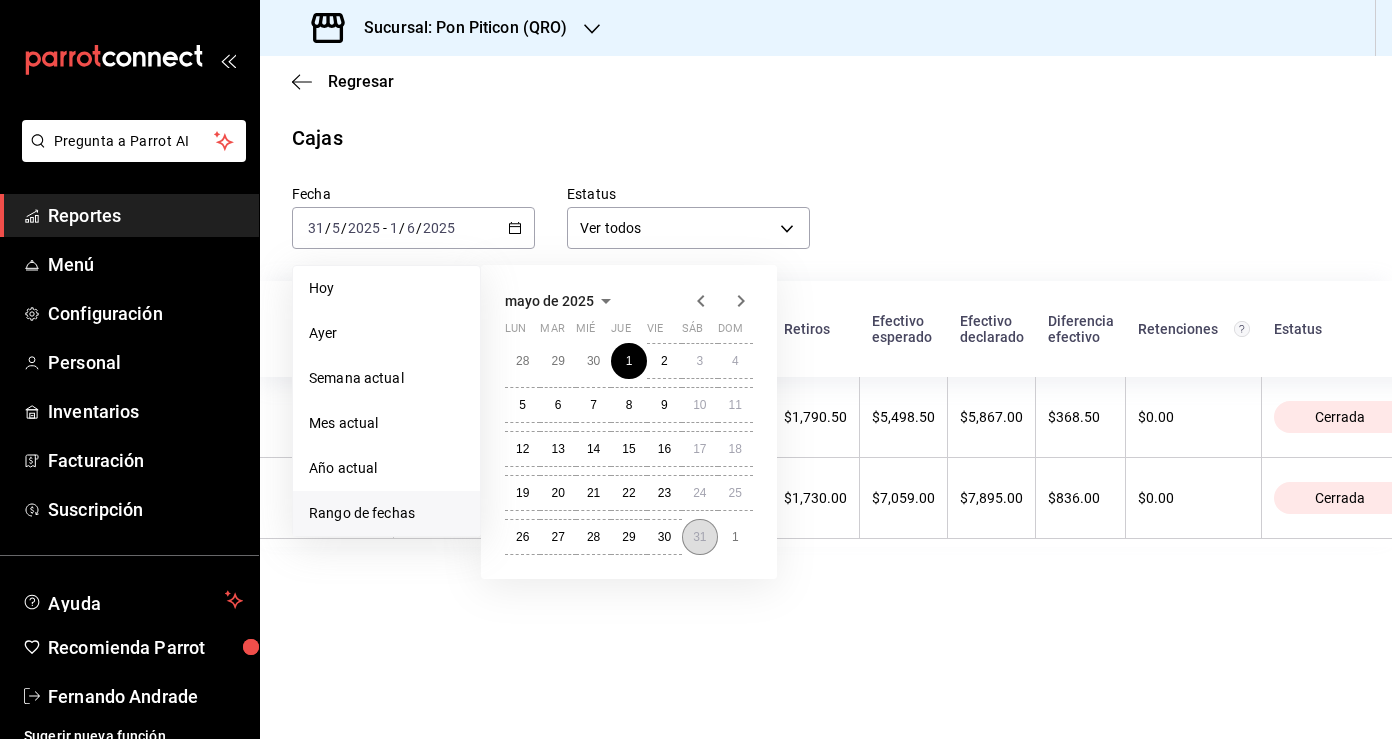 click on "31" at bounding box center (699, 537) 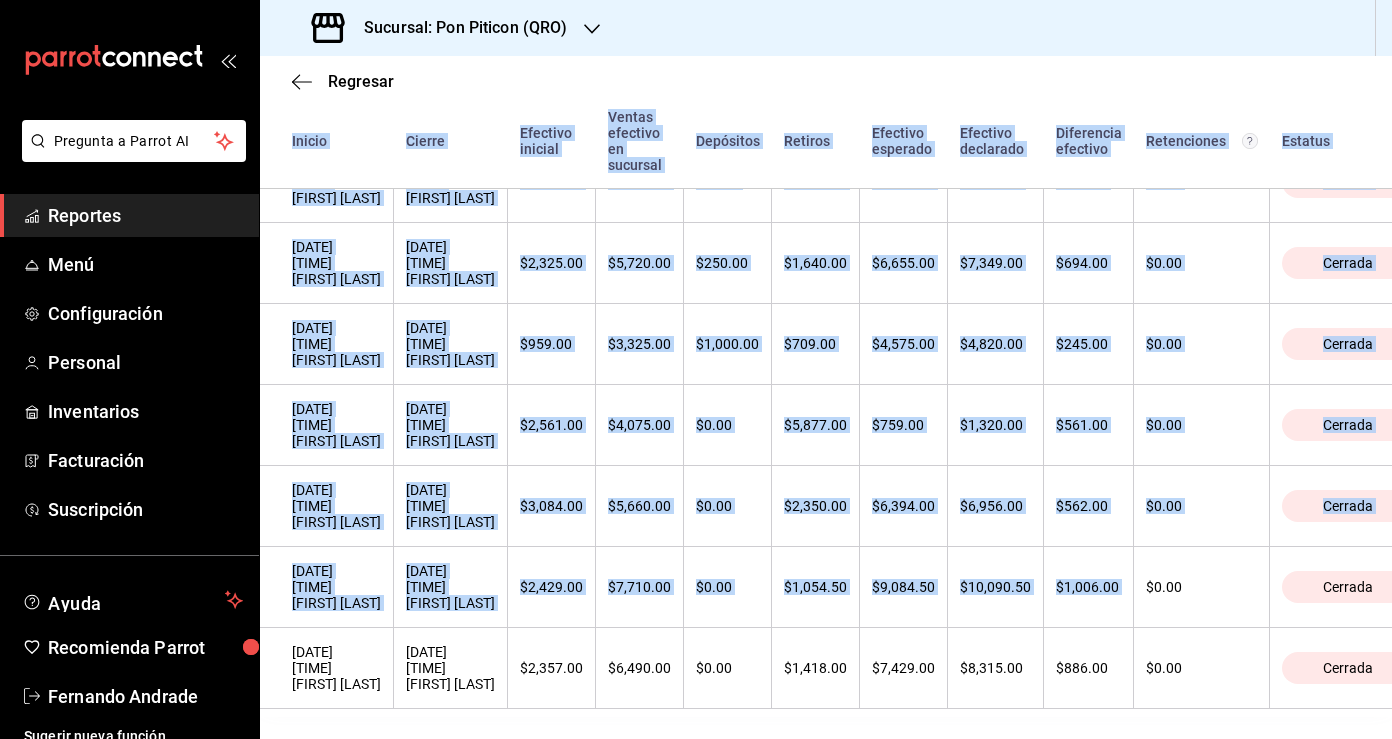 scroll, scrollTop: 1614, scrollLeft: 0, axis: vertical 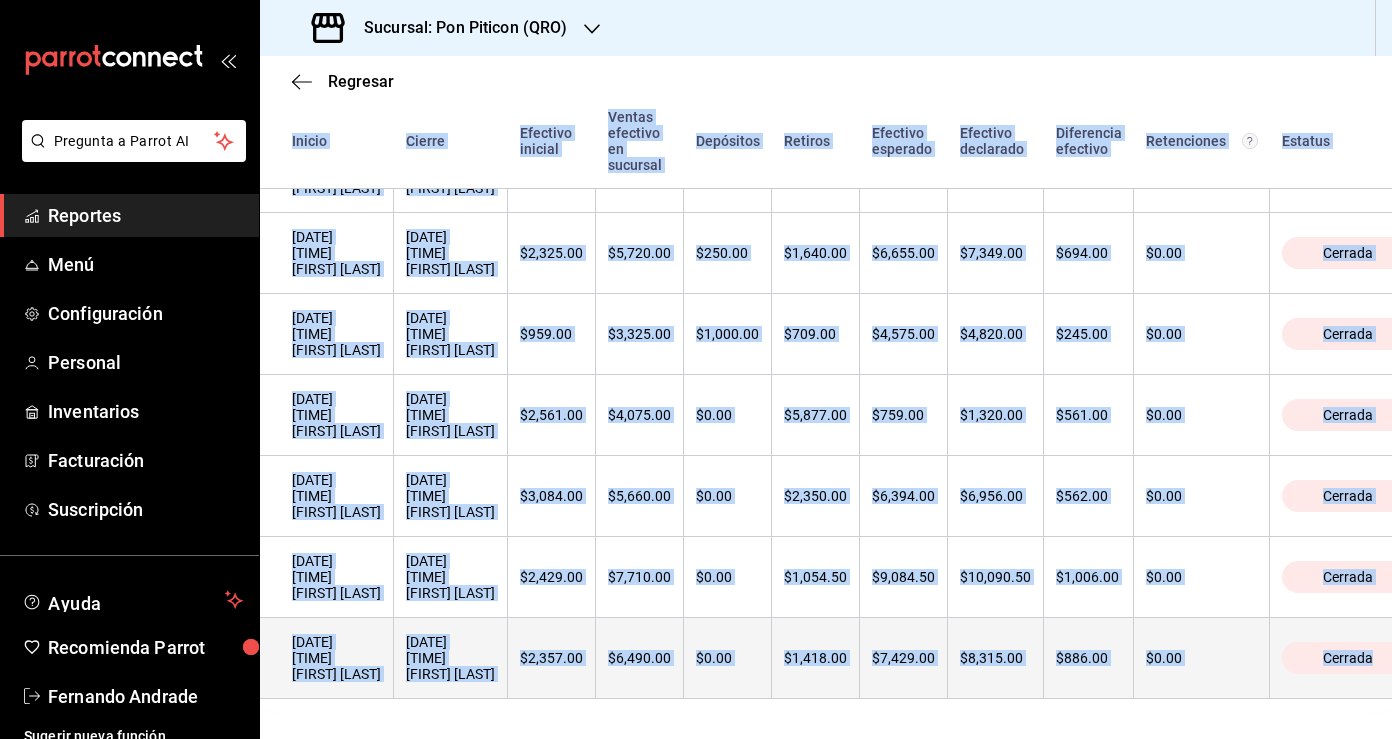 drag, startPoint x: 290, startPoint y: 330, endPoint x: 1356, endPoint y: 696, distance: 1127.0812 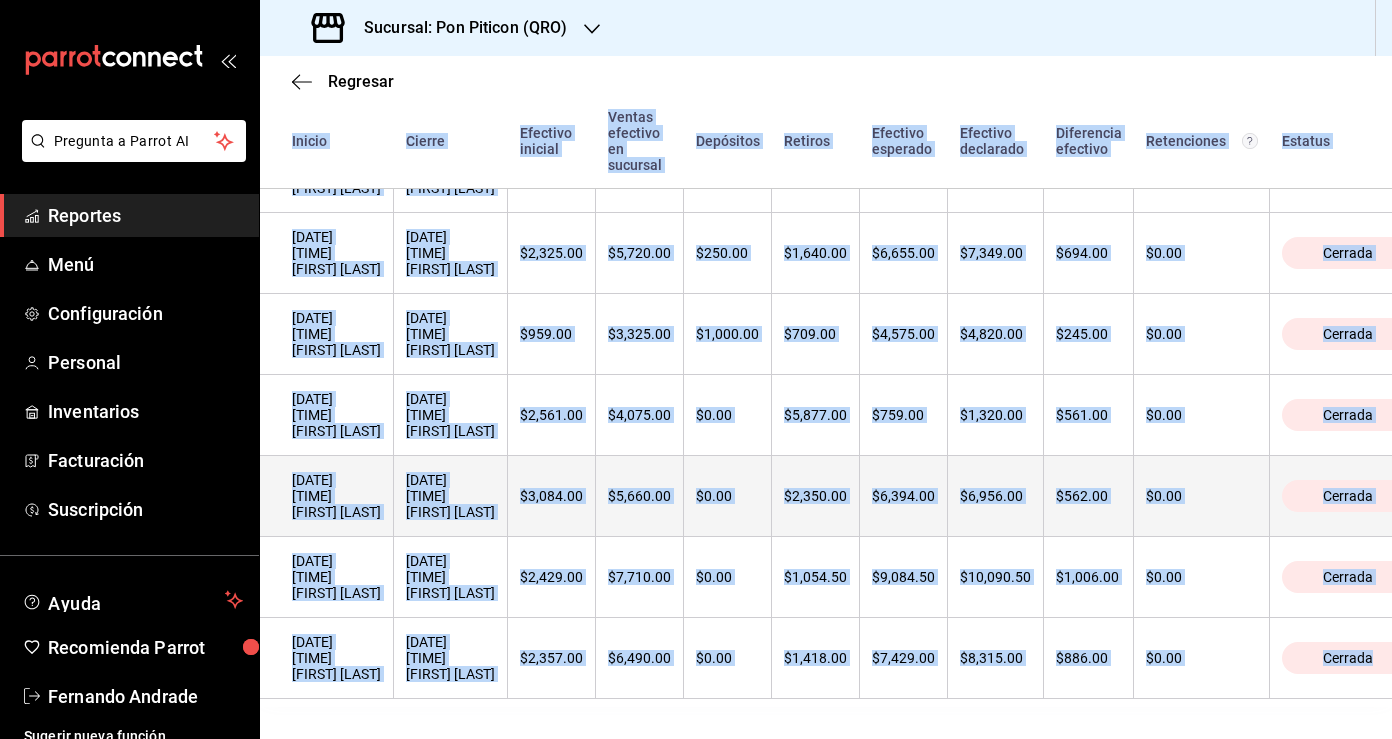 copy on "Loremi Dolors Ametcons adipisc Elitse doeiusmo te incididu Utlaboree Dolorem Aliquaen adminimv Quisnost exercitat Ullamcolab nisialiq Exeacommodo Consequ 63/52/0030
85:47:53
Duisau Irureinrep 09/29/8368
04:66:44
Volupt Velitessec $9,392.29 $1,546.33 $3.20 $8,227.55 $6,218.89 $0,021.13 $201.05 $9.71 Fugiatn 46/06/7924
82:08:34
Pariat Excepteurs 41/68/7287
69:76:34
Occaec Cupidatatn $4,287.98 $9,741.33 $3.84 $5,851.77 $2,042.68 $0,621.90 $293.08 $8.81 Proiden 54/52/5786
18:85:41
Suntcu Quiofficia 02/99/1460
54:95:36
Deseru Mollitanim $8,715.63 $4,138.52 $7.19 $113.94 $0,678.56 $7,664.81 $238.95 $8.23 Idestla 44/43/6987
61:05:39
Perspi Undeomnisi 64/57/0261
79:85:01
Natuse Voluptatem $5,546.01 $0,571.67 $1.33 $4,618.65 $4,484.12 $8,650.79 $0.80 $4.57 Accusan 38/70/8550
66:23:35
Dolore Laudantium 07/05/5274
91:42:30
Totamr Aperiameaq $9,264.06 $4,712.24 $7.66 $1,560.47 $6,889.77 $8,236.43 $034.79 $7.44 Ipsaqua 25/12/3752
88:11:17
Abillo Inventorev 09/13/7120
25:44:72
Quasia Beataevita $8,317.49 $1,679.27 $3.10..." 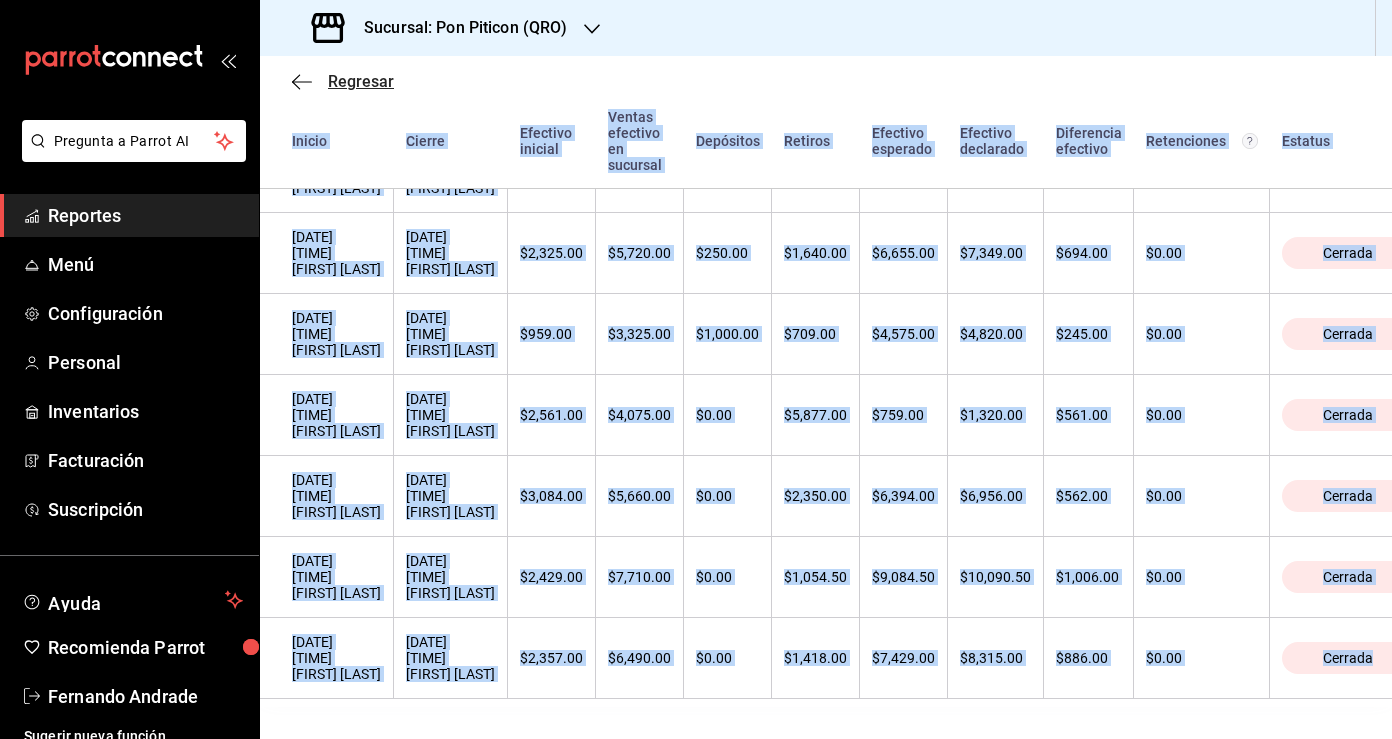 click 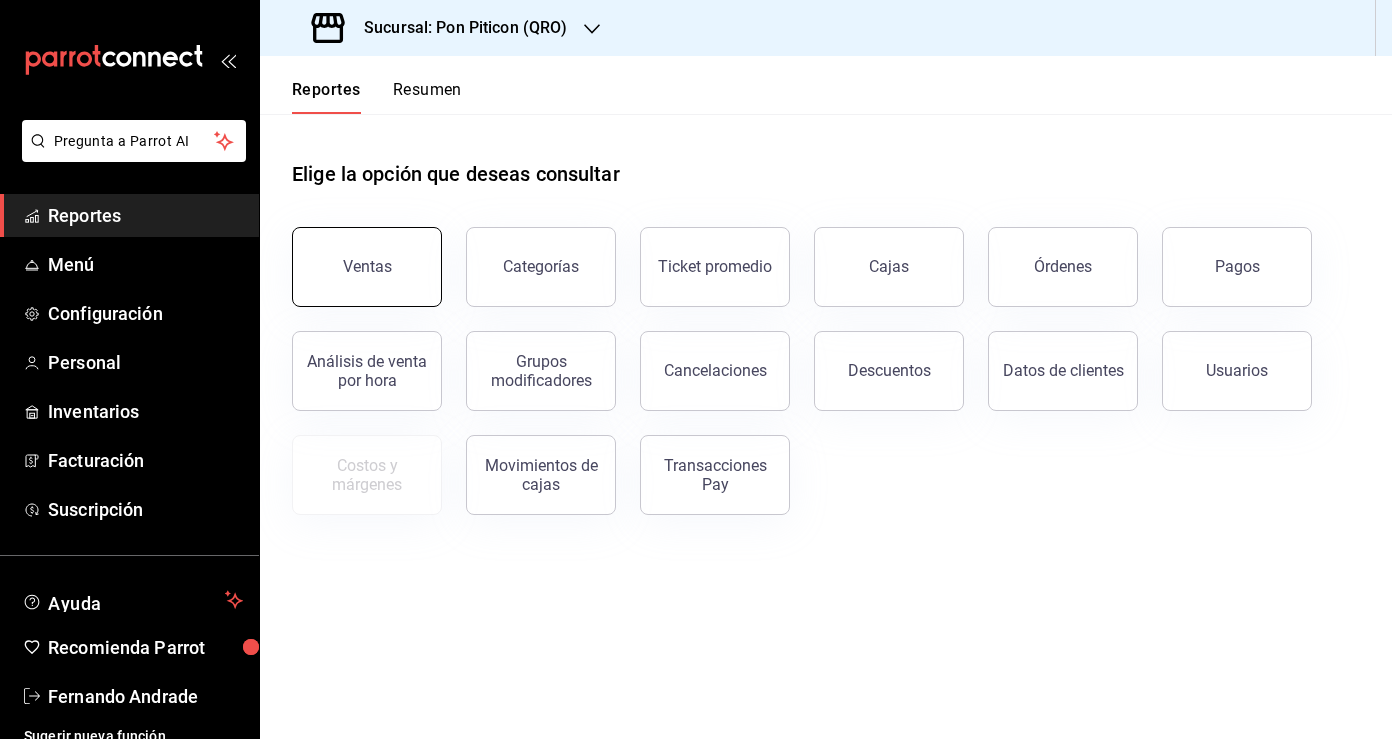 click on "Ventas" at bounding box center (367, 266) 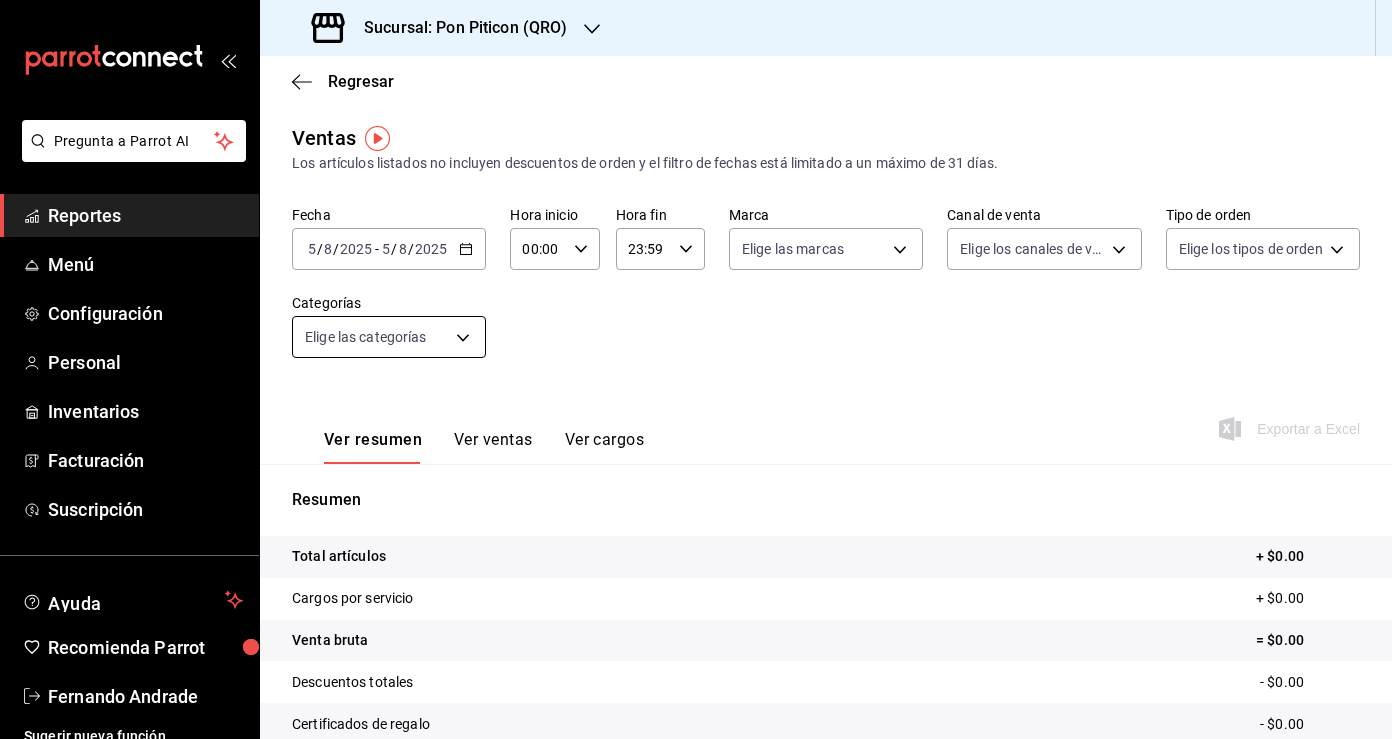 click on "Pregunta a Parrot AI Reportes   Menú   Configuración   Personal   Inventarios   Facturación   Suscripción   Ayuda Recomienda Parrot   [FIRST] [LAST]   Sugerir nueva función   Sucursal: Pon Piticon ([STATE]) Regresar Ventas Los artículos listados no incluyen descuentos de orden y el filtro de fechas está limitado a un máximo de 31 días. Fecha 2025-08-05 [DATE] - [DATE] [DATE] Hora inicio 00:00 Hora inicio Hora fin 23:59 Hora fin Marca Elige las marcas Canal de venta Elige los canales de venta Tipo de orden Elige los tipos de orden Categorías Elige las categorías Ver resumen Ver ventas Ver cargos Exportar a Excel Resumen Total artículos + $0.00 Cargos por servicio + $0.00 Venta bruta = $0.00 Descuentos totales - $0.00 Certificados de regalo - $0.00 Venta total = $0.00 Impuestos - $0.00 Venta neta = $0.00 Pregunta a Parrot AI Reportes   Menú   Configuración   Personal   Inventarios   Facturación   Suscripción   Ayuda Recomienda Parrot   [FIRST] [LAST]   Sugerir nueva función" at bounding box center (696, 369) 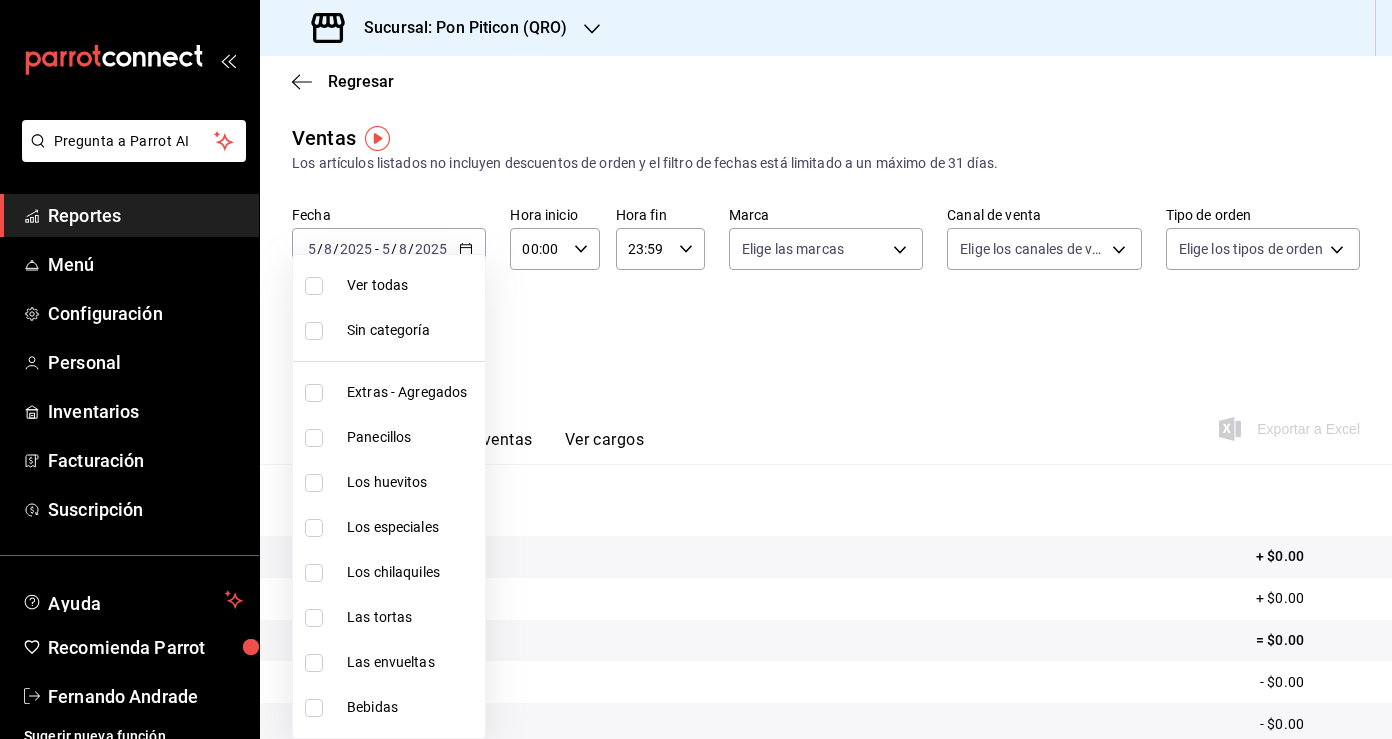 click at bounding box center (696, 369) 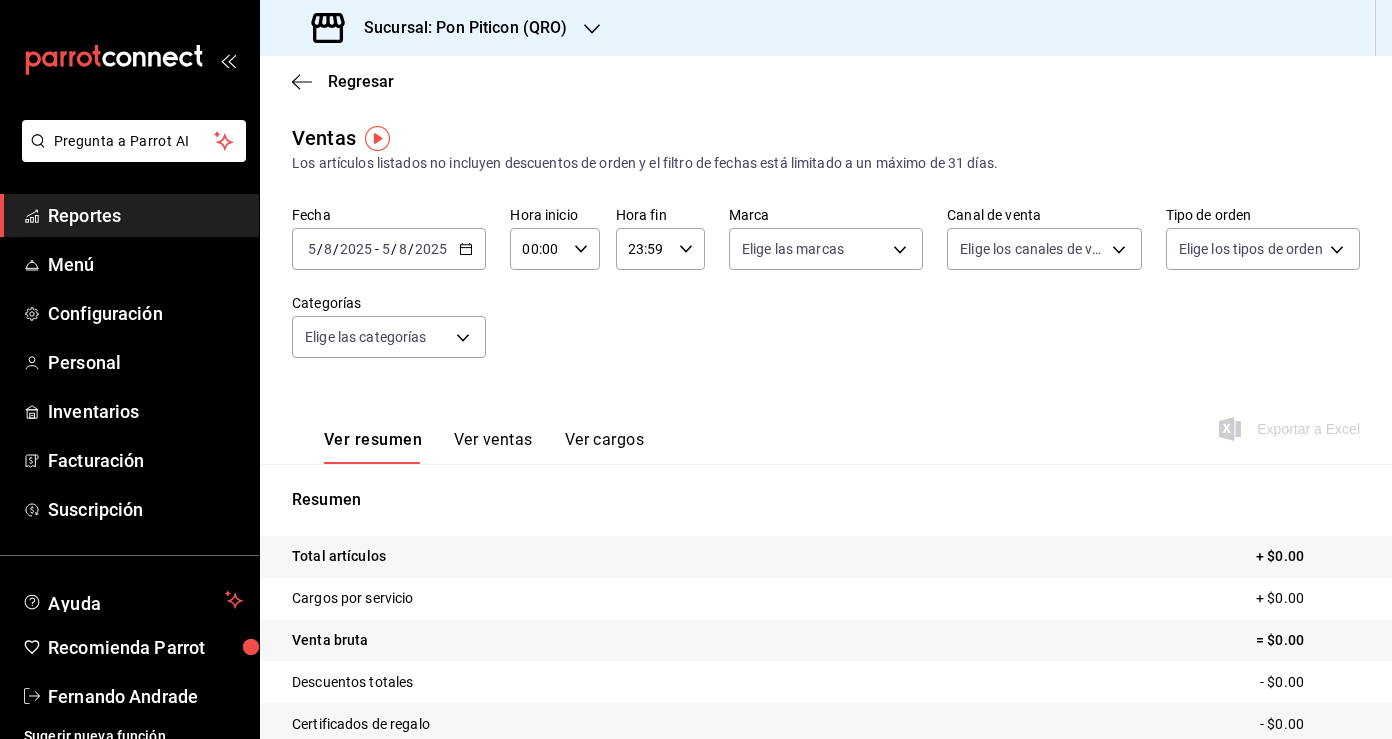 click on "Ver ventas" at bounding box center [493, 447] 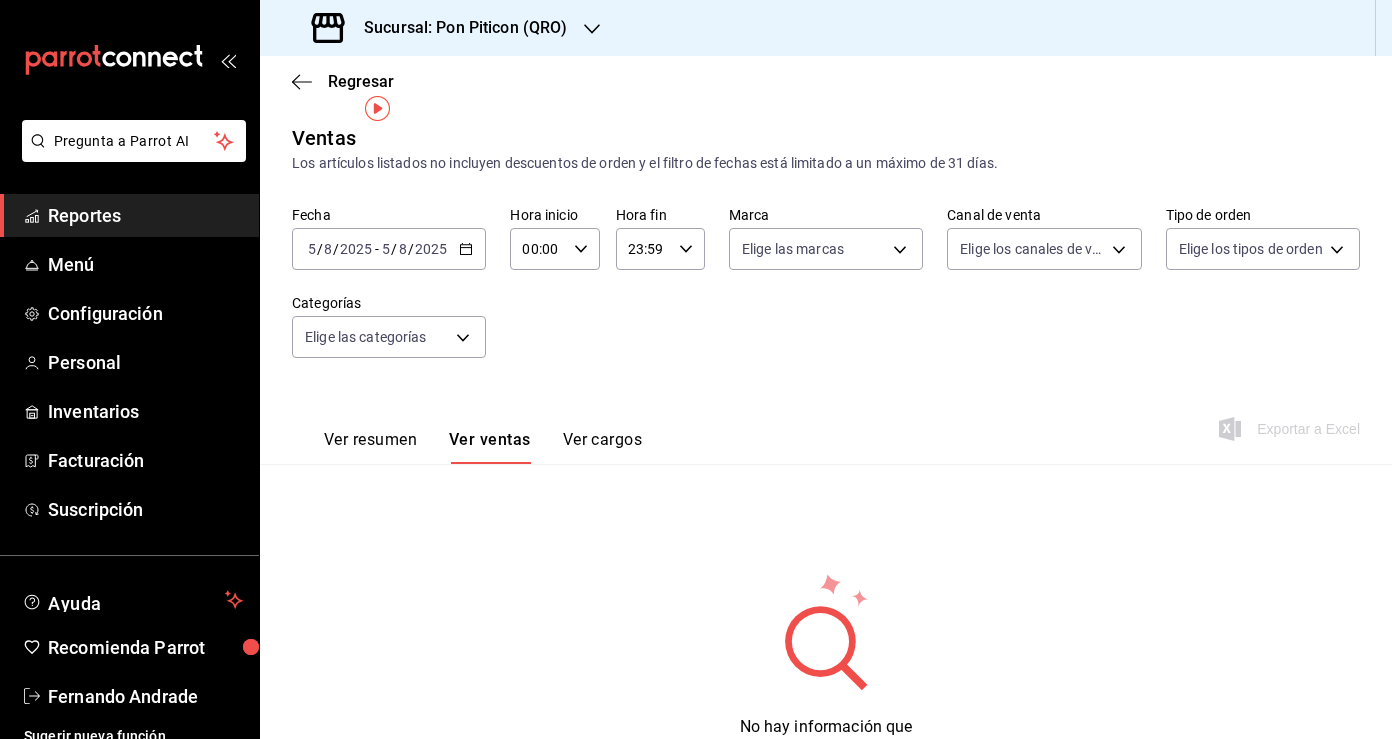 scroll, scrollTop: 62, scrollLeft: 0, axis: vertical 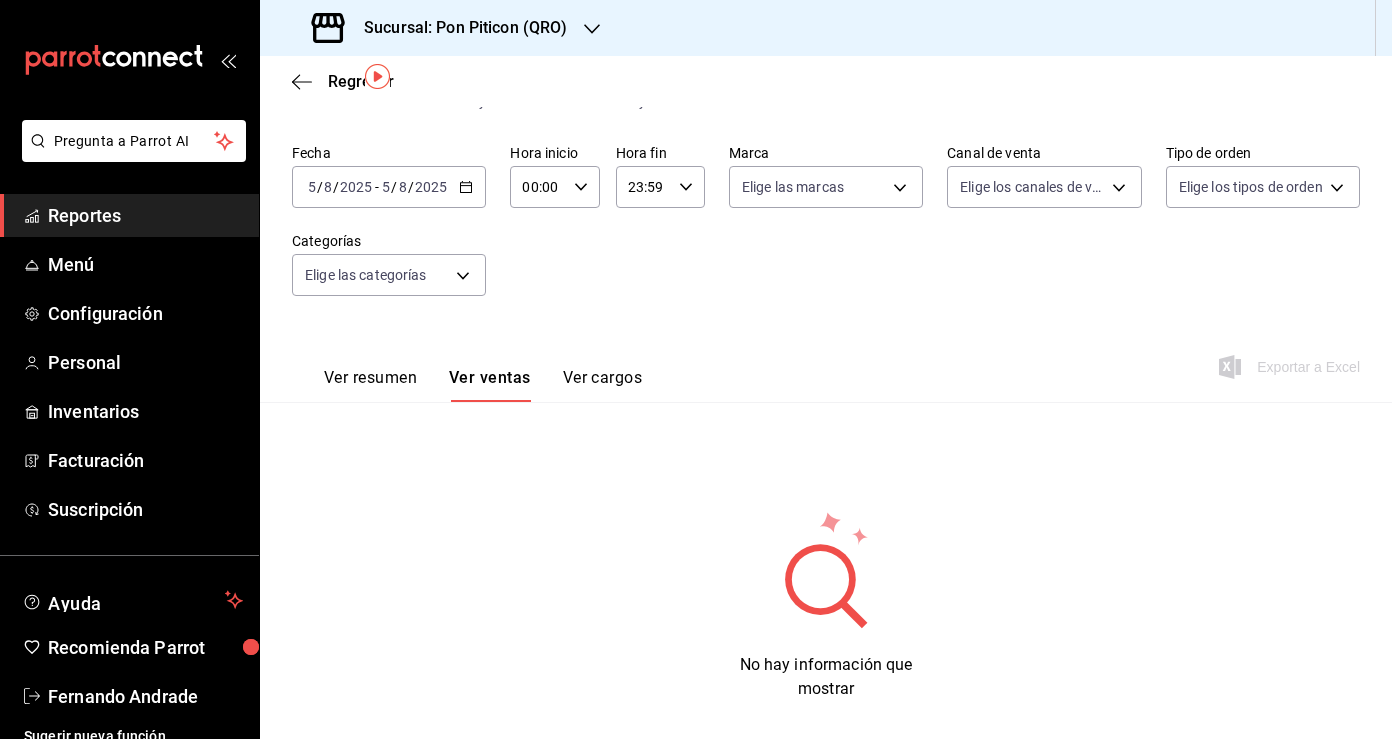 click 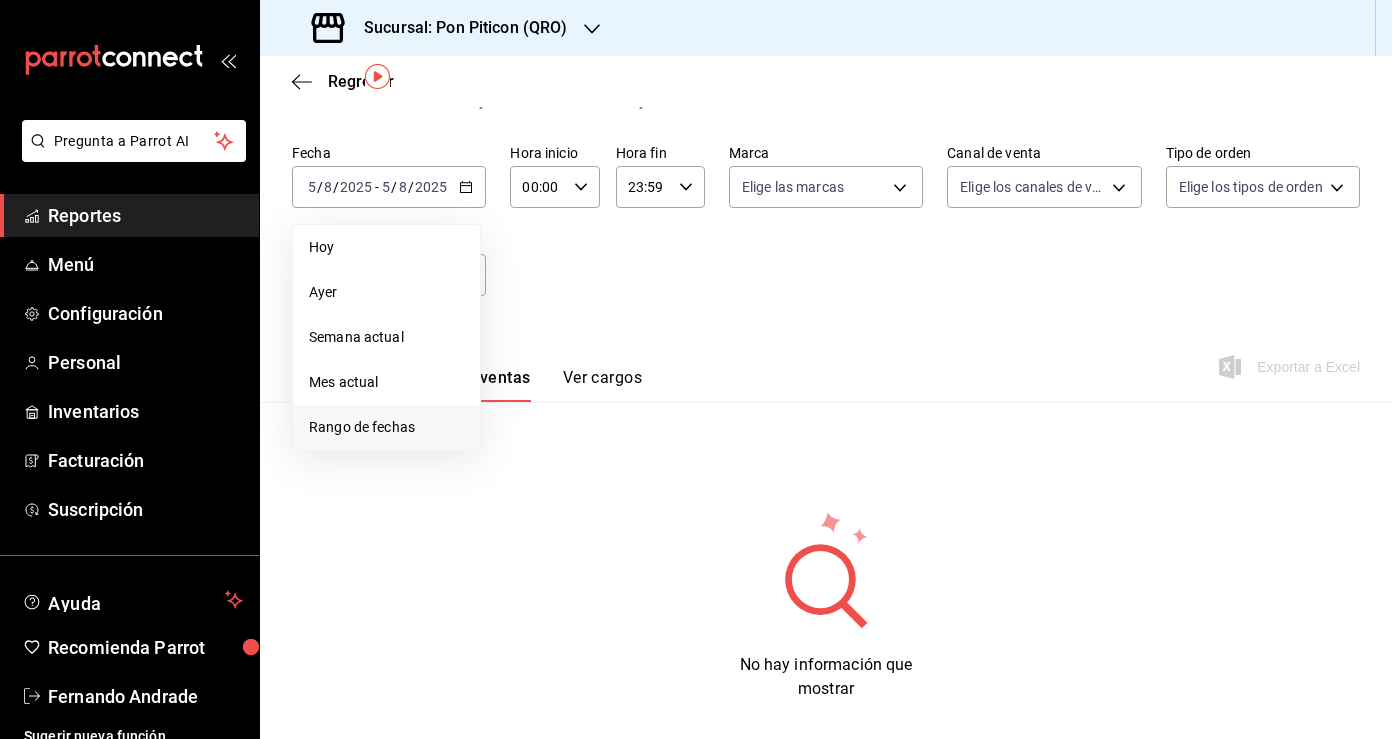 click on "Rango de fechas" at bounding box center (386, 427) 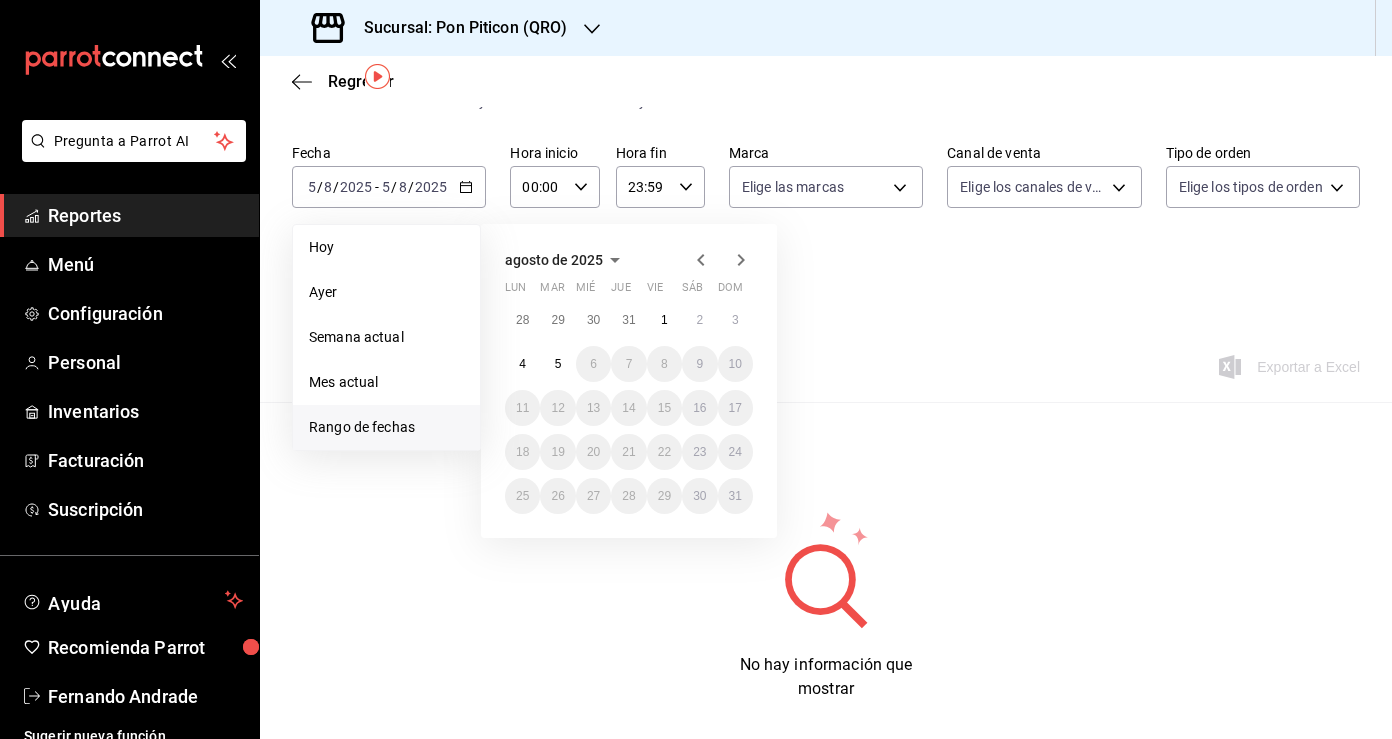 click 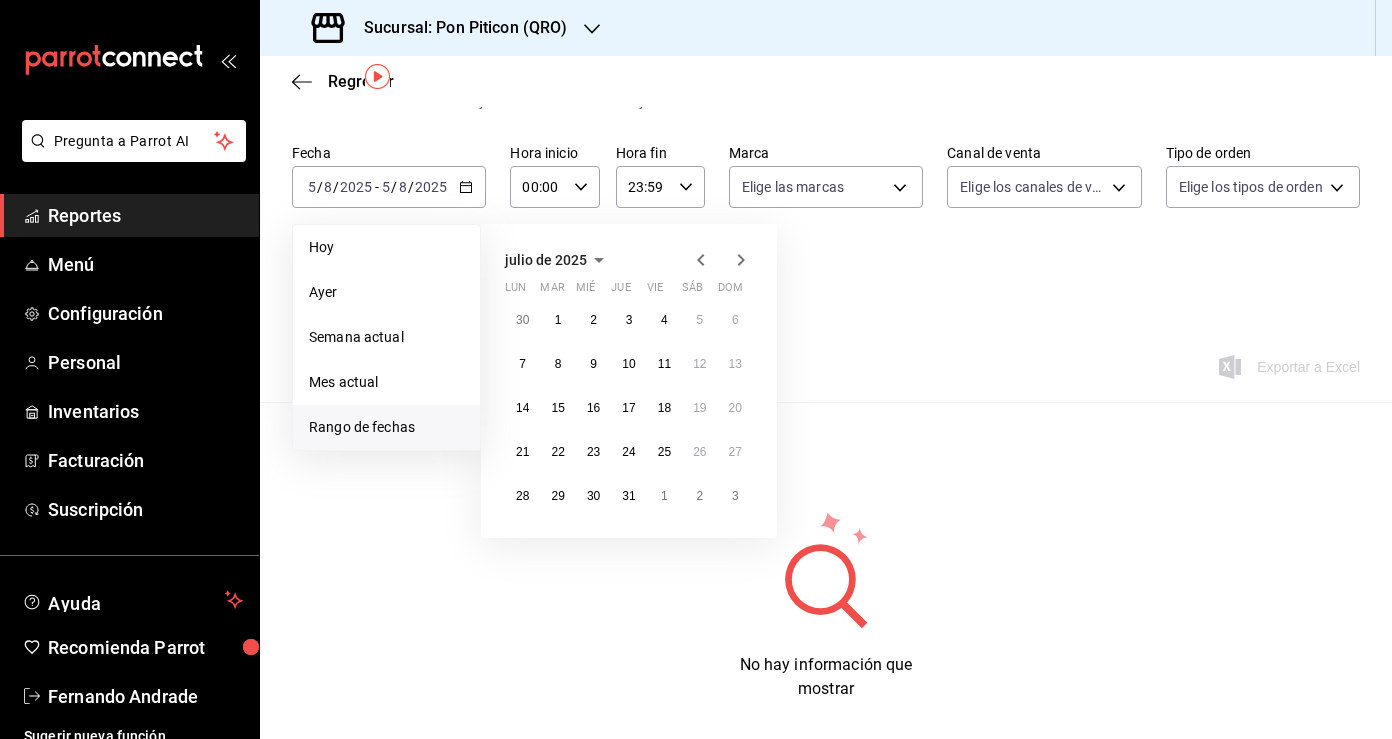 click 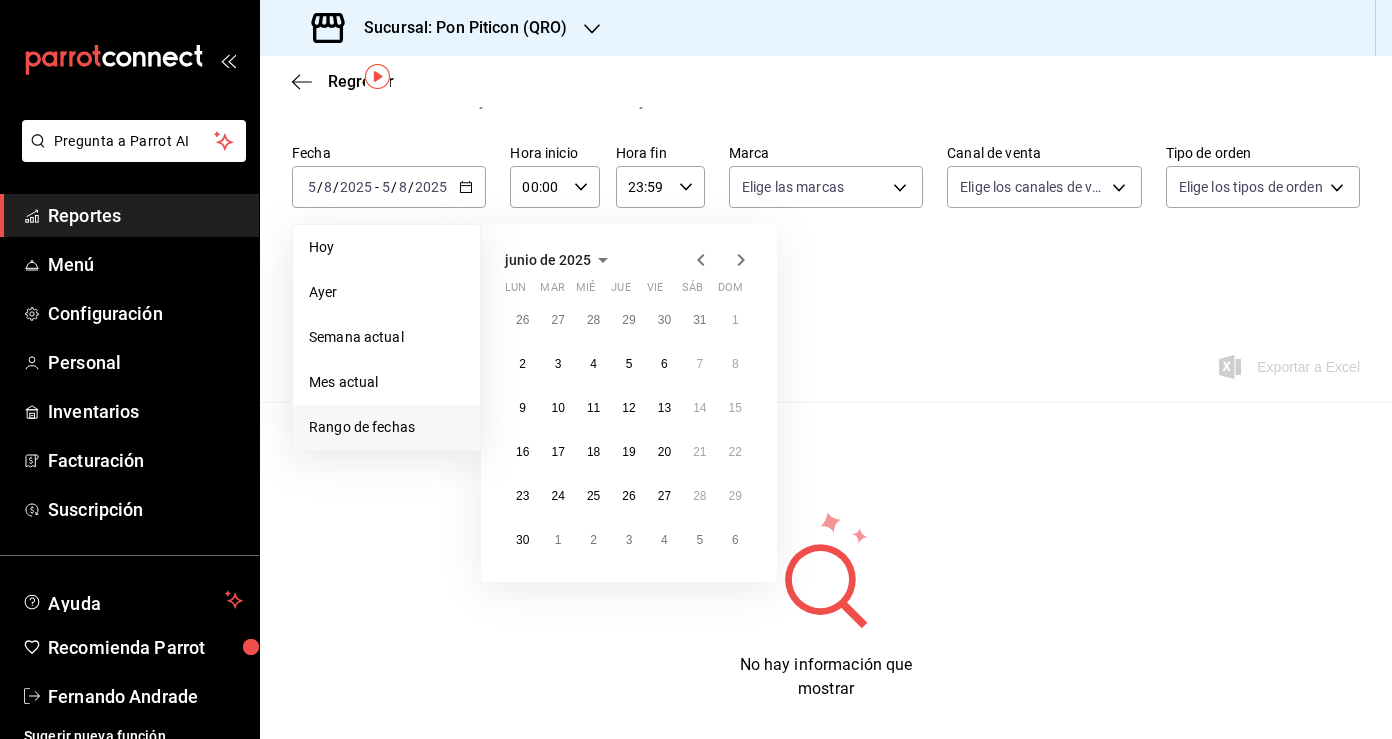 click 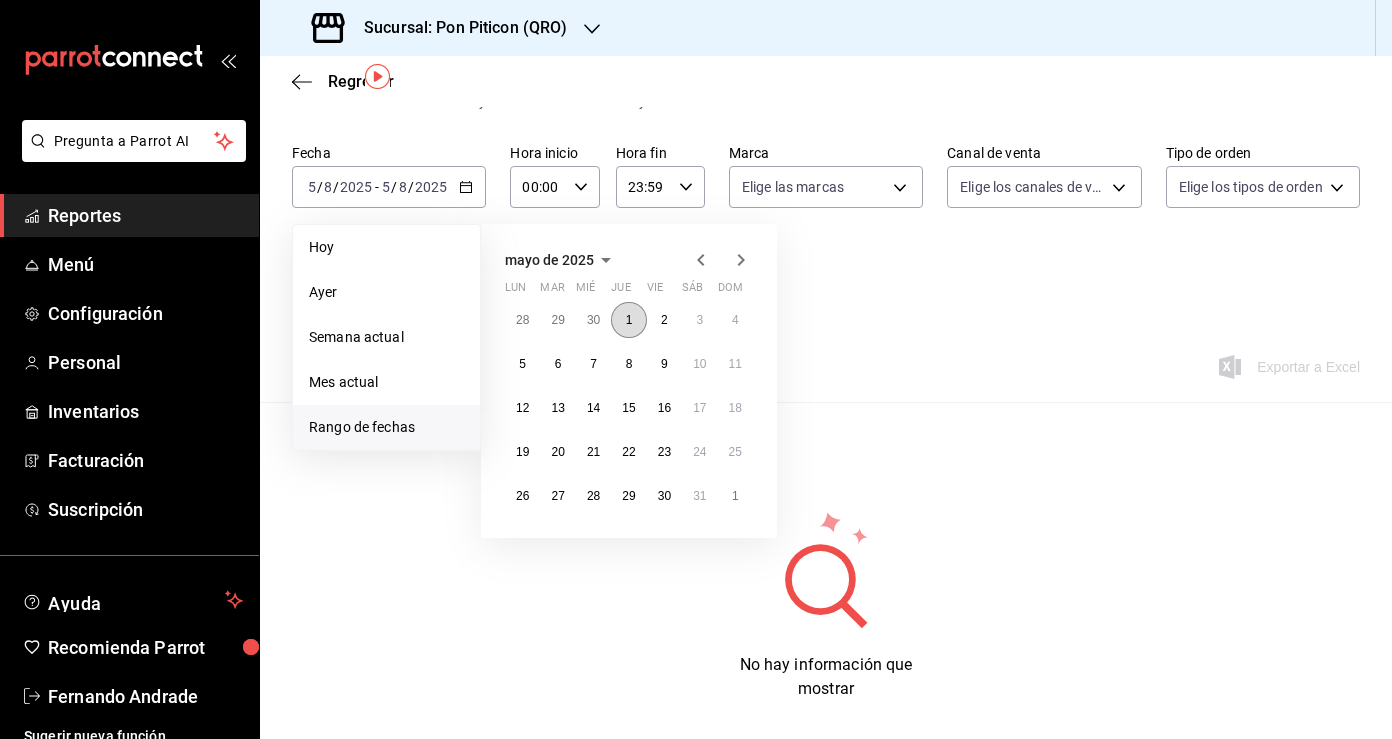 click on "1" at bounding box center (628, 320) 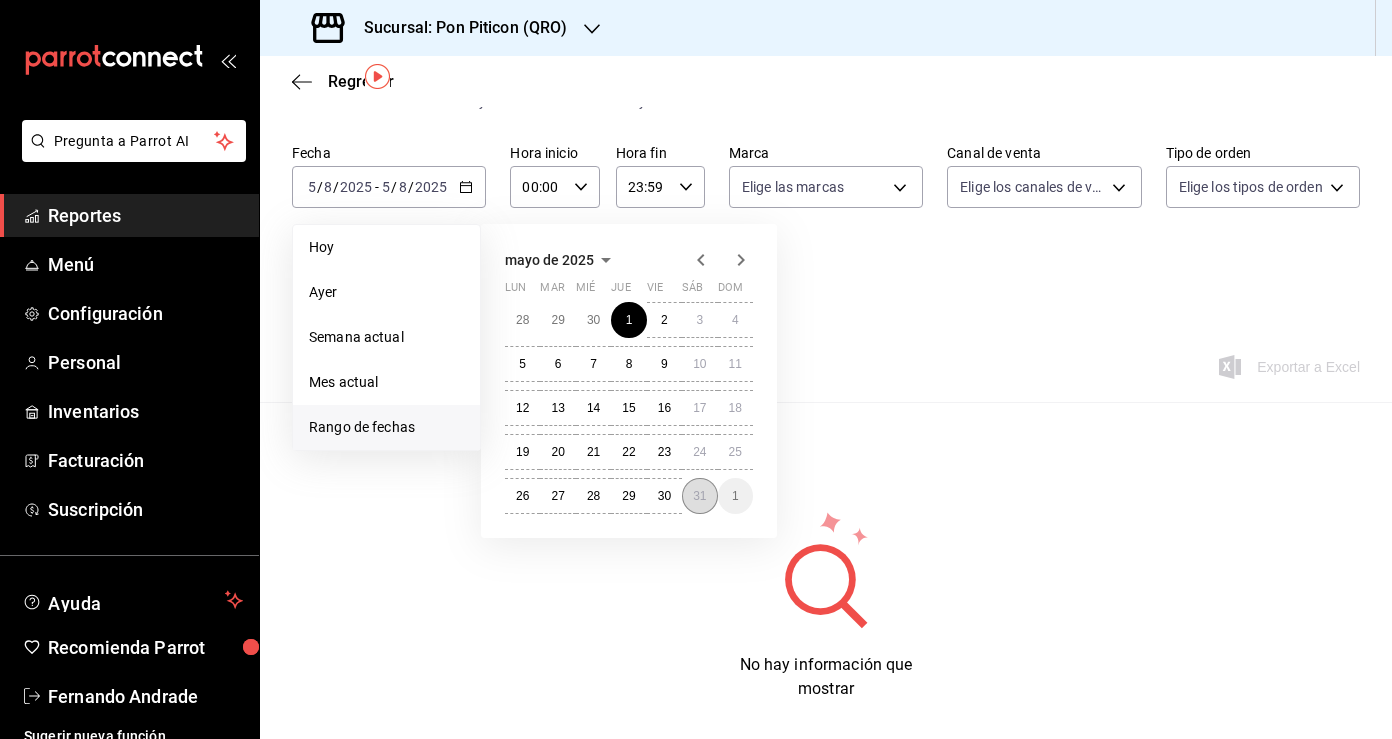 click on "31" at bounding box center [699, 496] 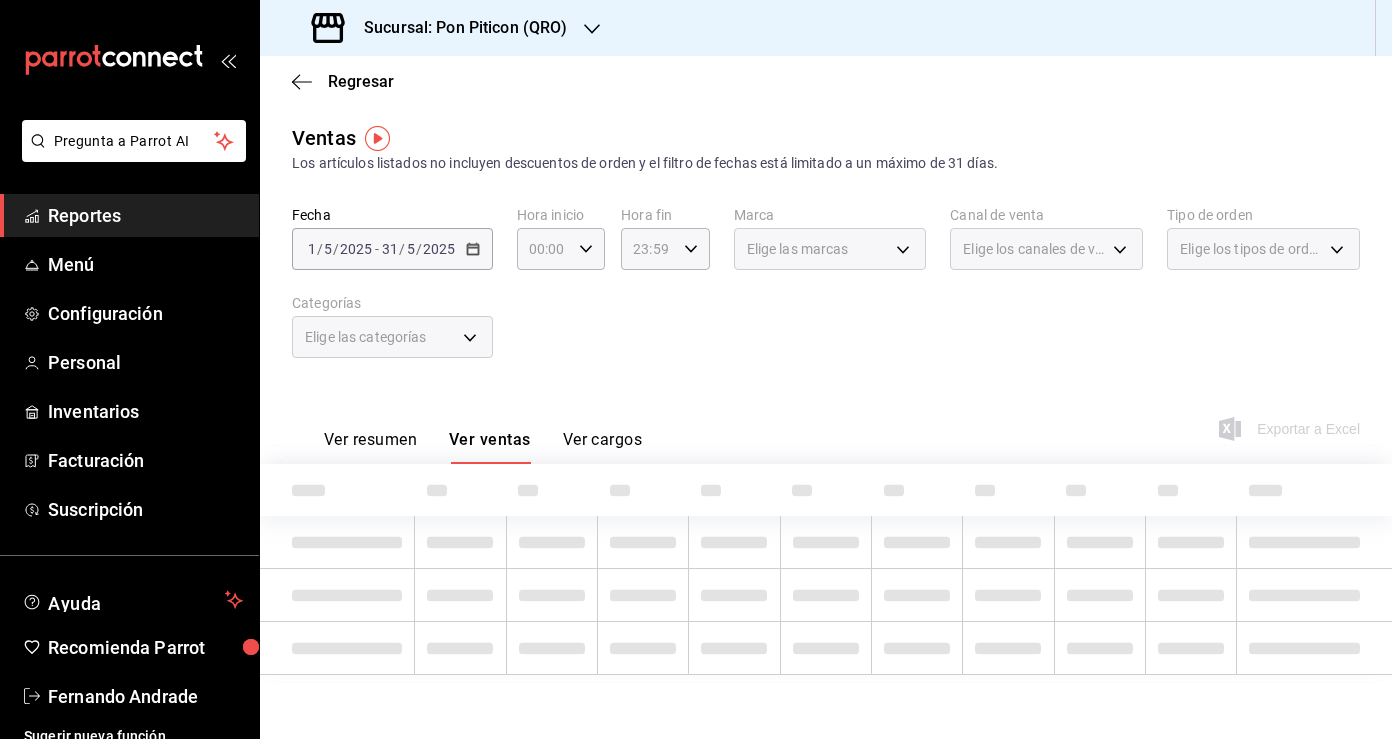 scroll, scrollTop: 0, scrollLeft: 0, axis: both 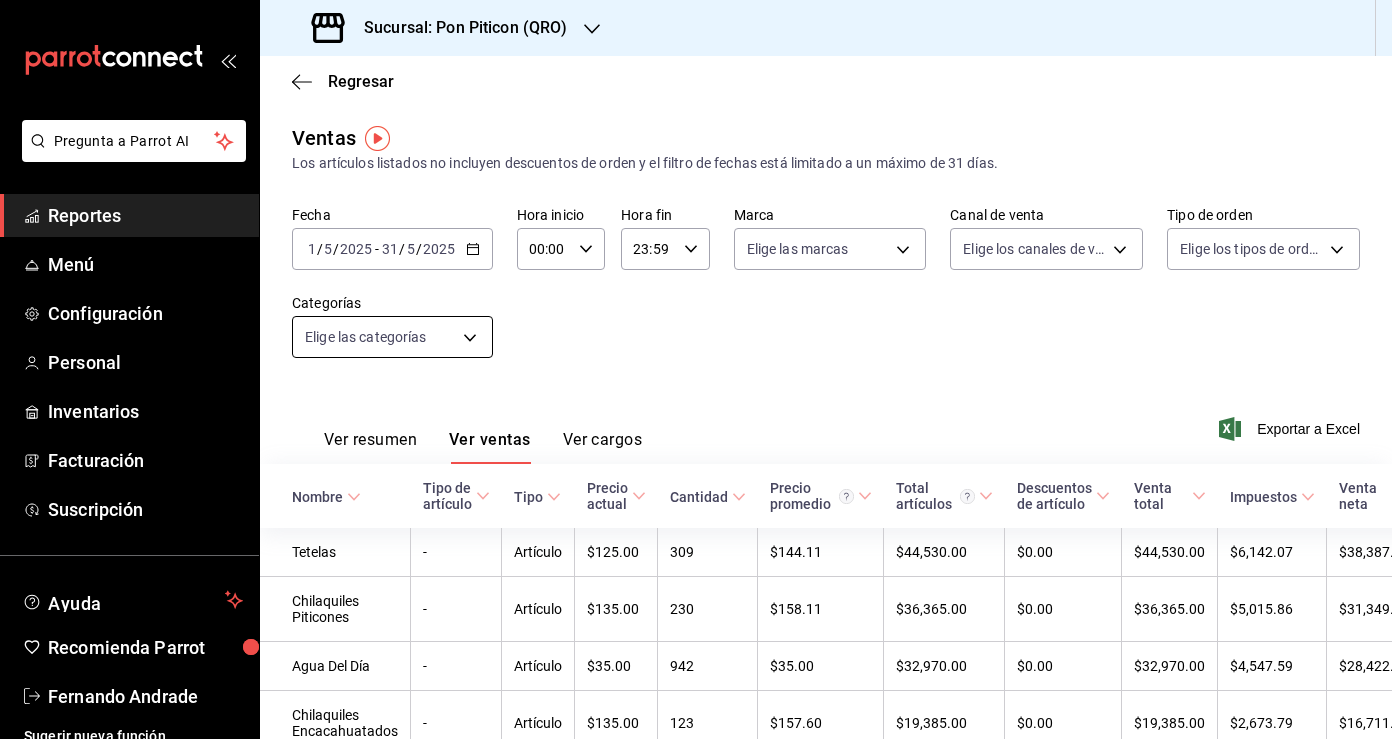 click on "Pregunta a Parrot AI Reportes   Menú   Configuración   Personal   Inventarios   Facturación   Suscripción   Ayuda Recomienda Parrot   [FIRST] [LAST]   Sugerir nueva función   Sucursal: Pon Piticon ([STATE]) Regresar Ventas Los artículos listados no incluyen descuentos de orden y el filtro de fechas está limitado a un máximo de 31 días. Fecha 2025-05-01 [DATE] - [DATE] [DATE] Hora inicio 00:00 Hora inicio Hora fin 23:59 Hora fin Marca Elige las marcas Canal de venta Elige los canales de venta Tipo de orden Elige los tipos de orden Categorías Elige las categorías Ver resumen Ver ventas Ver cargos Exportar a Excel Nombre Tipo de artículo Tipo Precio actual Cantidad Precio promedio   Total artículos   Descuentos de artículo Venta total Impuestos Venta neta Tetelas - Artículo $125.00 309 $144.11 $44,530.00 $0.00 $44,530.00 $6,142.07 $38,387.93 Chilaquiles Piticones - Artículo $135.00 230 $158.11 $36,365.00 $0.00 $36,365.00 $5,015.86 $31,349.14 Agua Del Día - Artículo $35.00 942 - -" at bounding box center (696, 369) 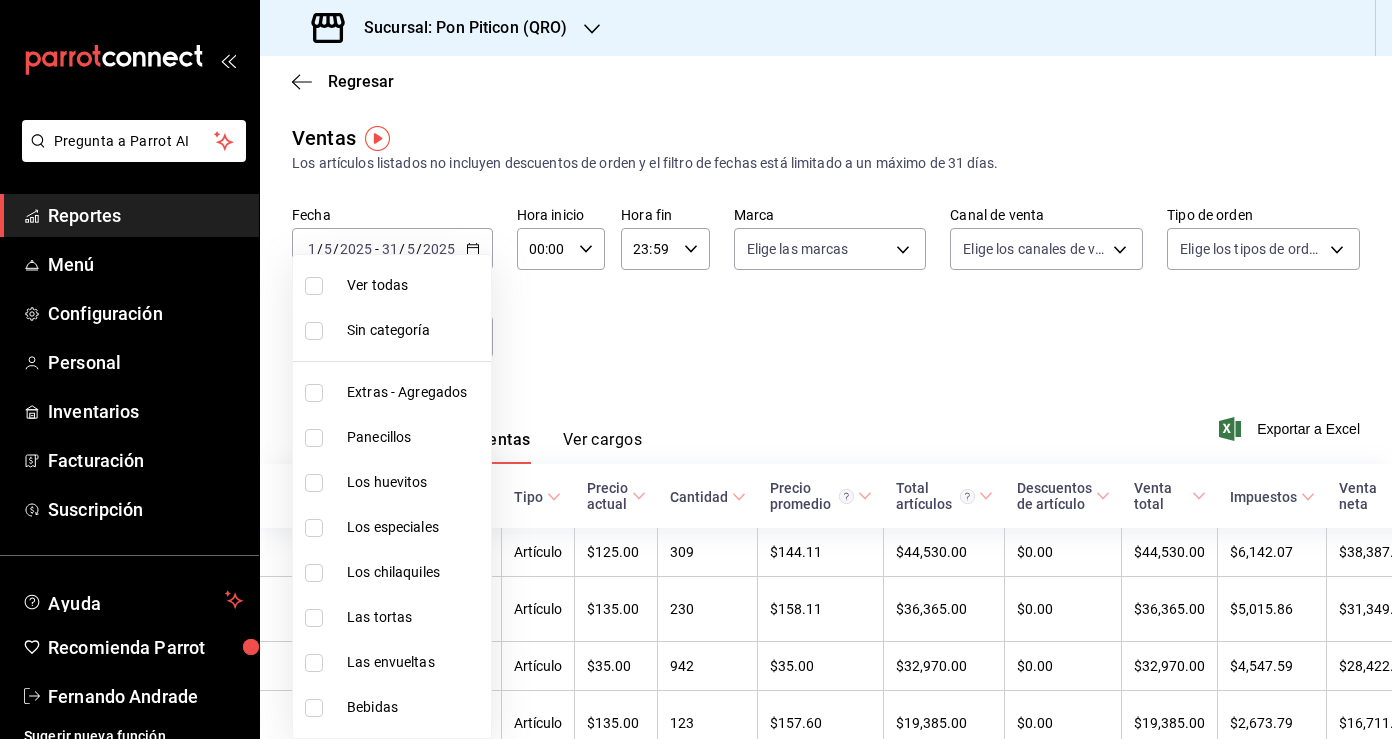 click at bounding box center (696, 369) 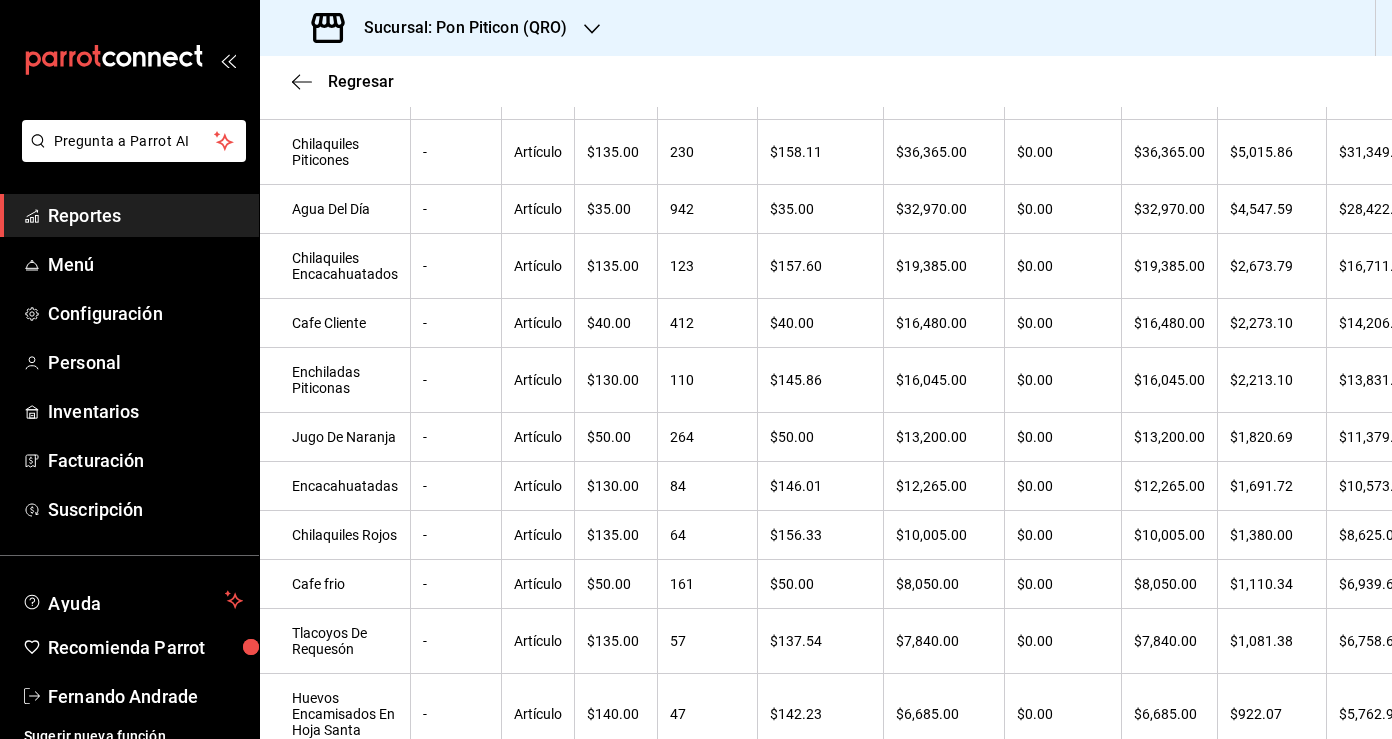 scroll, scrollTop: 0, scrollLeft: 0, axis: both 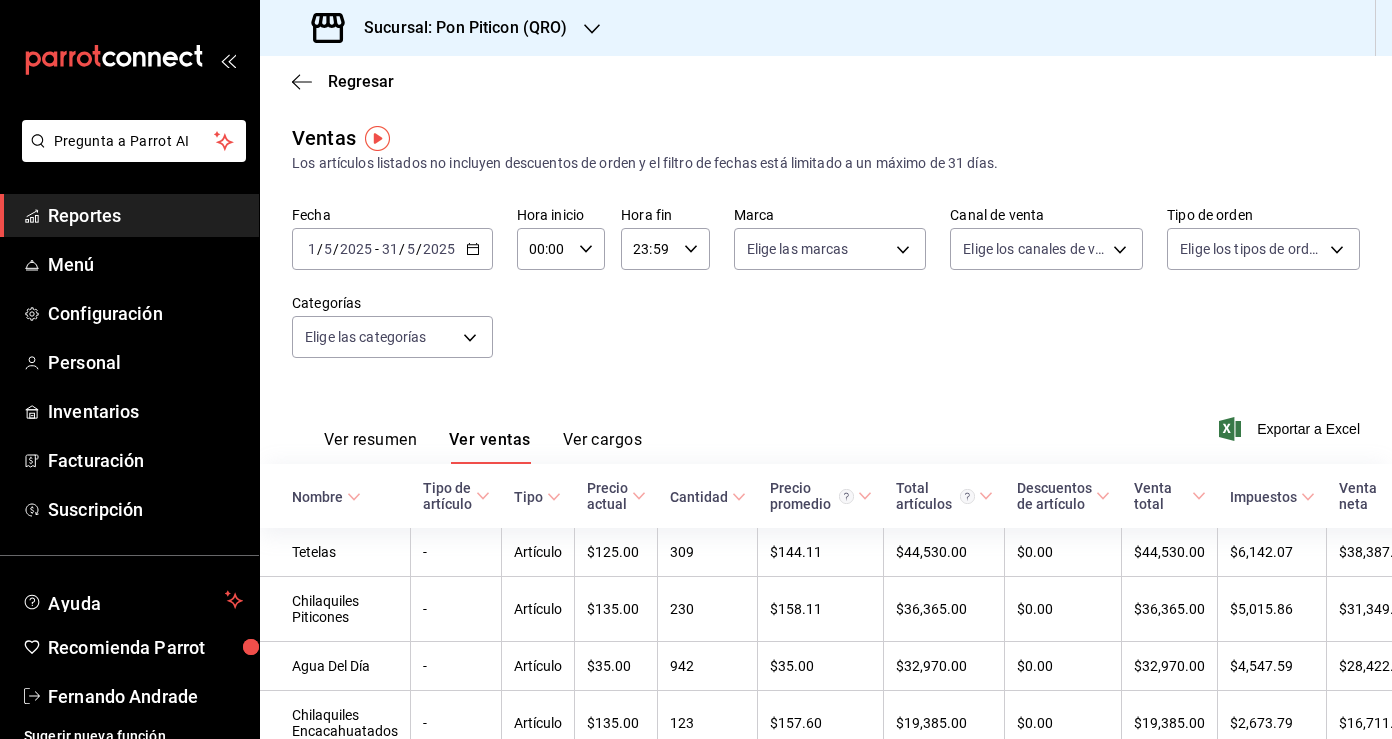 click on "Ver resumen" at bounding box center [370, 447] 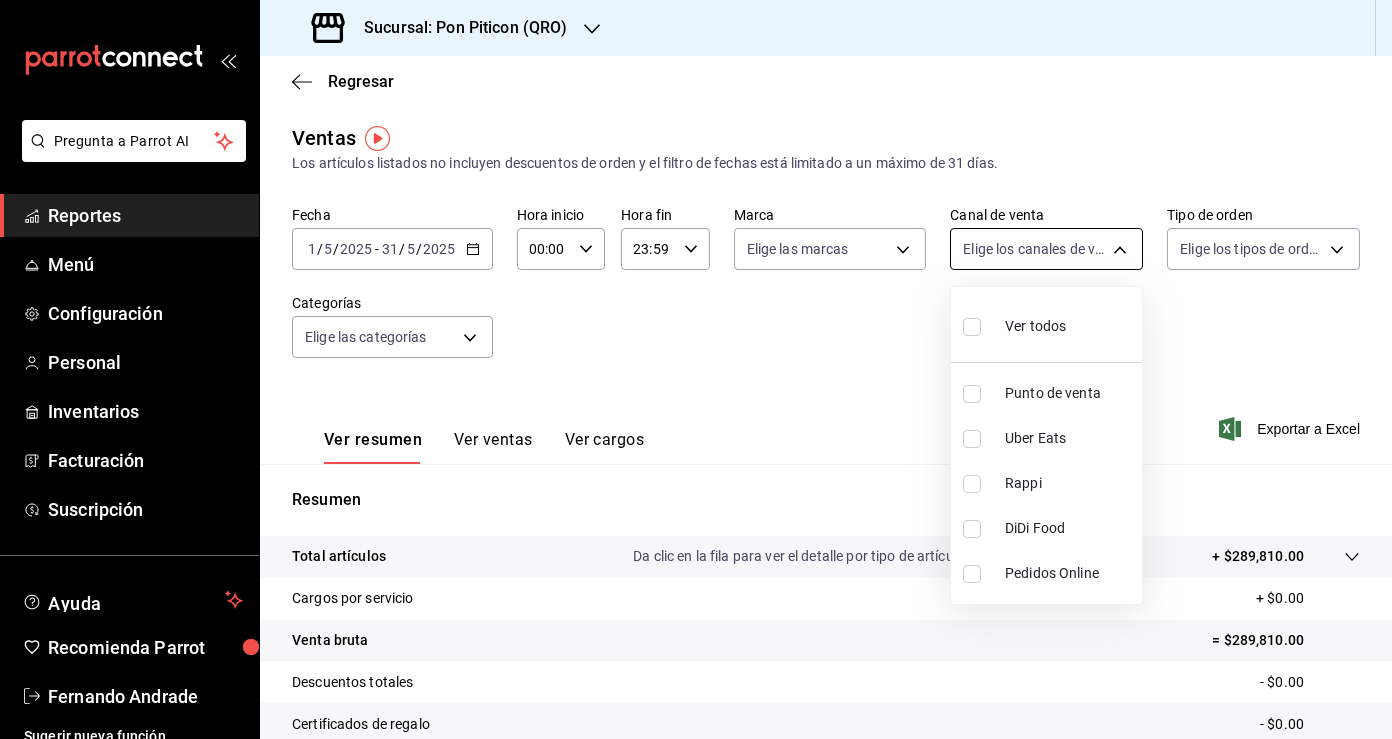 click on "Pregunta a Parrot AI Reportes   Menú   Configuración   Personal   Inventarios   Facturación   Suscripción   Ayuda Recomienda Parrot   [FIRST] [LAST]   Sugerir nueva función   Sucursal: Pon Piticon ([STATE]) Regresar Ventas Los artículos listados no incluyen descuentos de orden y el filtro de fechas está limitado a un máximo de 31 días. Fecha 2025-05-01 [DATE] - [DATE] [DATE] Hora inicio 00:00 Hora inicio Hora fin 23:59 Hora fin Marca Elige las marcas Canal de venta Elige los canales de venta Tipo de orden Elige los tipos de orden Categorías Elige las categorías Ver resumen Ver ventas Ver cargos Exportar a Excel Resumen Total artículos Da clic en la fila para ver el detalle por tipo de artículo + $289,810.00 Cargos por servicio + $0.00 Venta bruta = $289,810.00 Descuentos totales - $0.00 Certificados de regalo - $0.00 Venta total = $289,810.00 Impuestos - $39,973.79 Venta neta = $249,836.21 Pregunta a Parrot AI Reportes   Menú   Configuración   Personal   Inventarios       Ayuda" at bounding box center [696, 369] 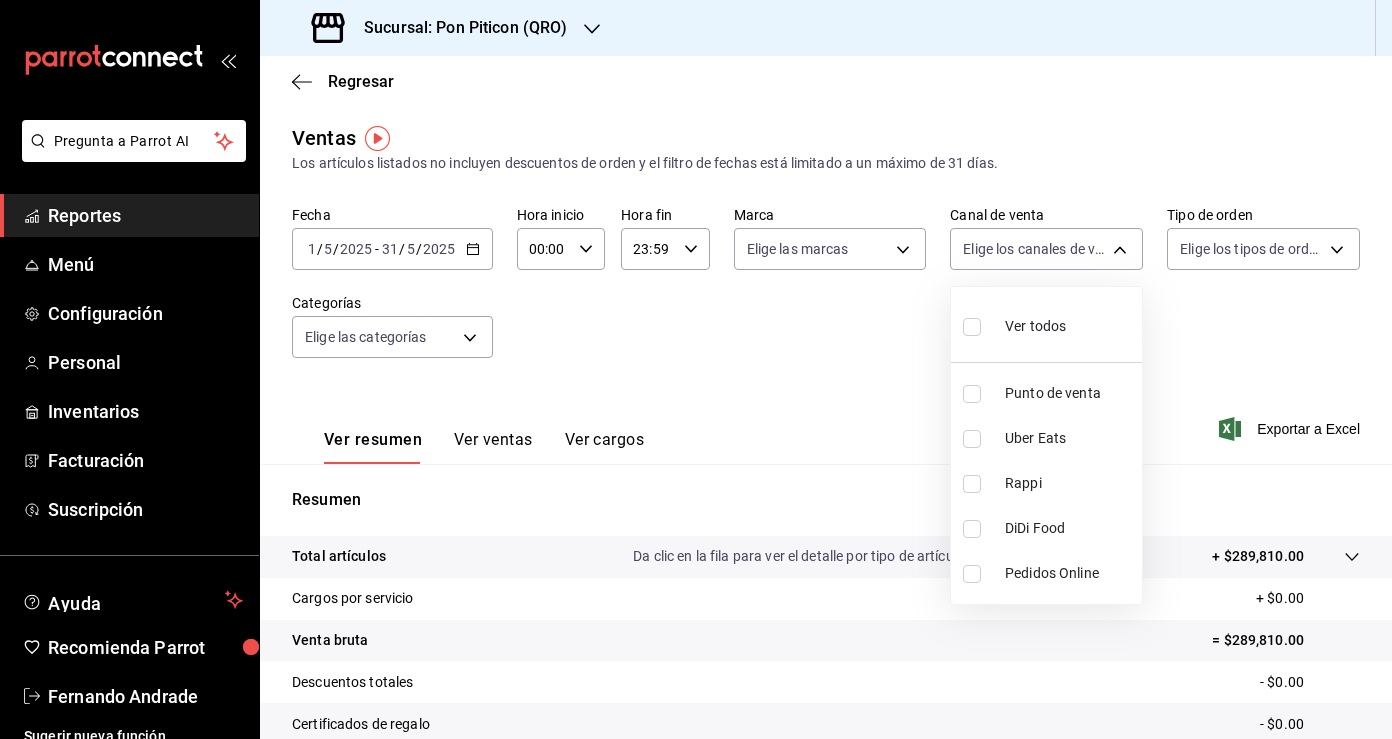 click at bounding box center [696, 369] 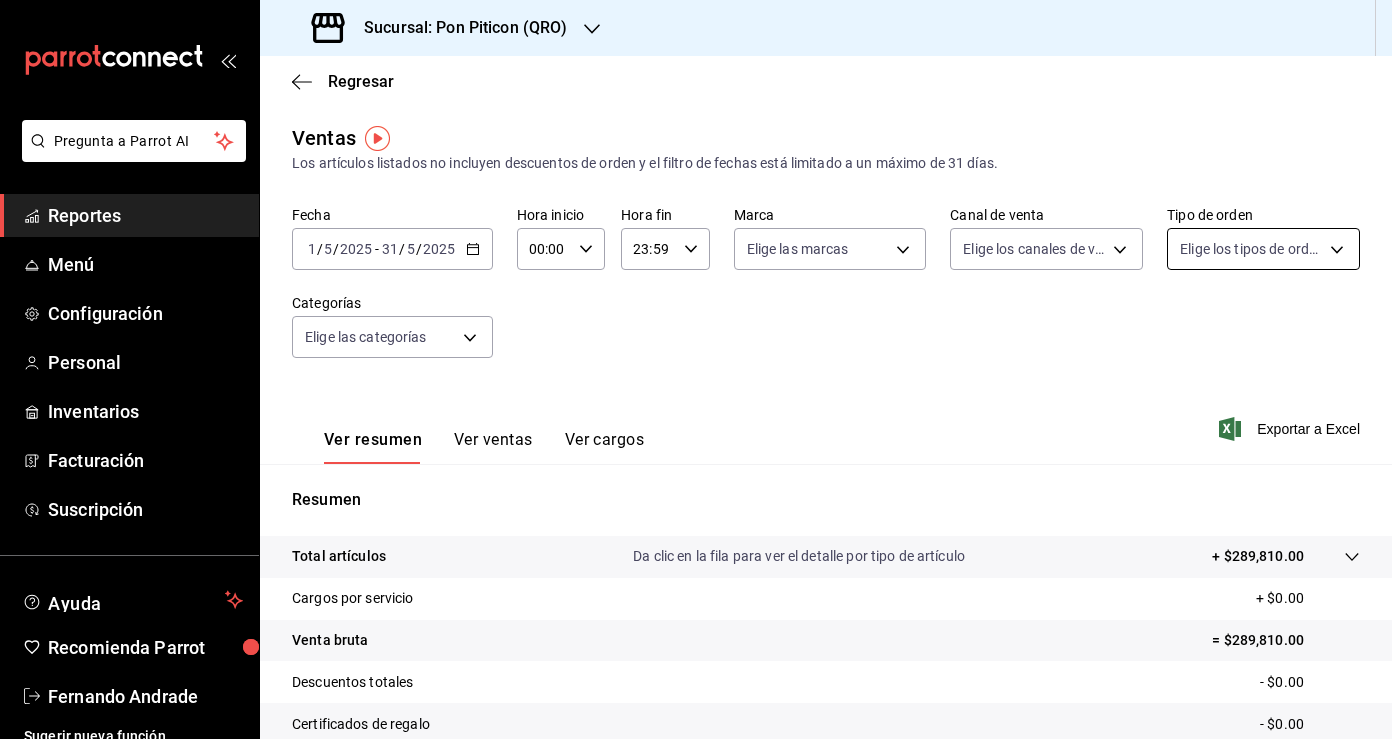 click on "Pregunta a Parrot AI Reportes   Menú   Configuración   Personal   Inventarios   Facturación   Suscripción   Ayuda Recomienda Parrot   [FIRST] [LAST]   Sugerir nueva función   Sucursal: Pon Piticon ([STATE]) Regresar Ventas Los artículos listados no incluyen descuentos de orden y el filtro de fechas está limitado a un máximo de 31 días. Fecha 2025-05-01 [DATE] - [DATE] [DATE] Hora inicio 00:00 Hora inicio Hora fin 23:59 Hora fin Marca Elige las marcas Canal de venta Elige los canales de venta Tipo de orden Elige los tipos de orden Categorías Elige las categorías Ver resumen Ver ventas Ver cargos Exportar a Excel Resumen Total artículos Da clic en la fila para ver el detalle por tipo de artículo + $289,810.00 Cargos por servicio + $0.00 Venta bruta = $289,810.00 Descuentos totales - $0.00 Certificados de regalo - $0.00 Venta total = $289,810.00 Impuestos - $39,973.79 Venta neta = $249,836.21 Pregunta a Parrot AI Reportes   Menú   Configuración   Personal   Inventarios       Ayuda" at bounding box center [696, 369] 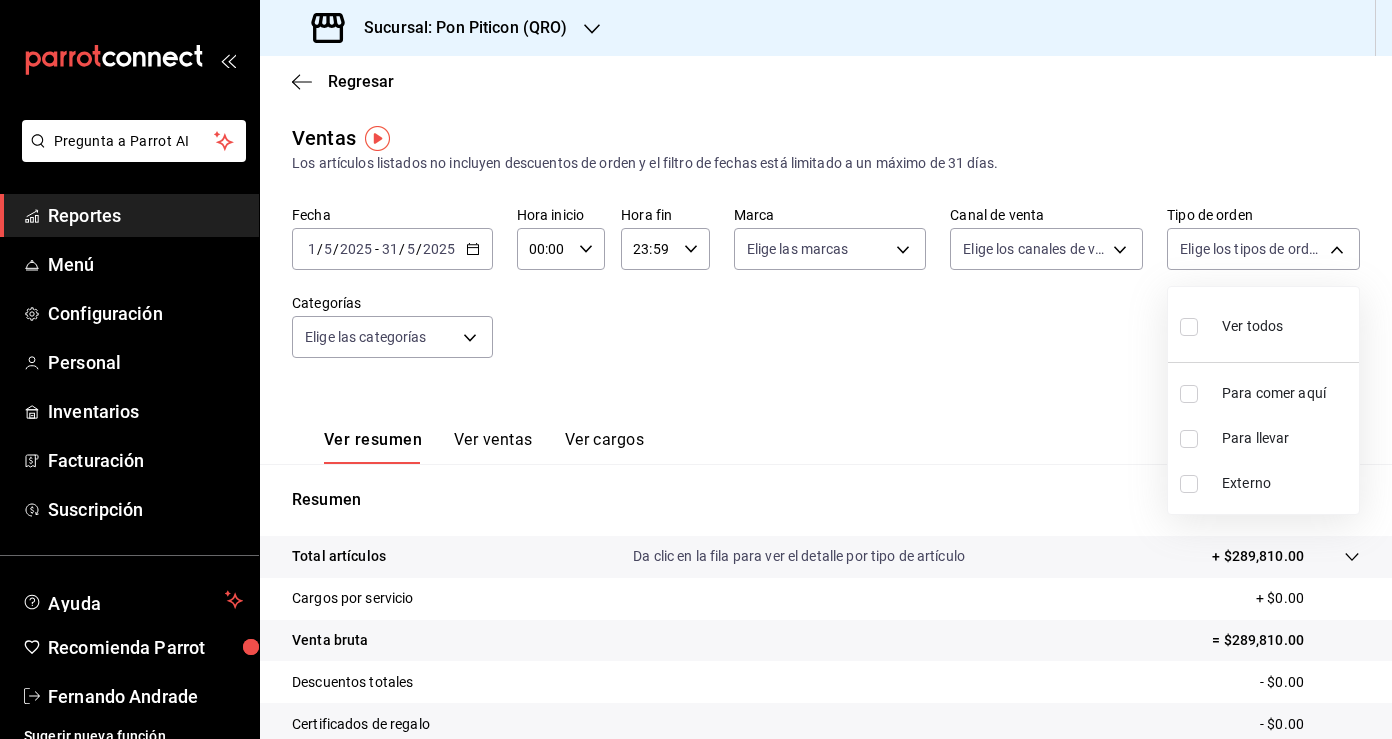 click at bounding box center (696, 369) 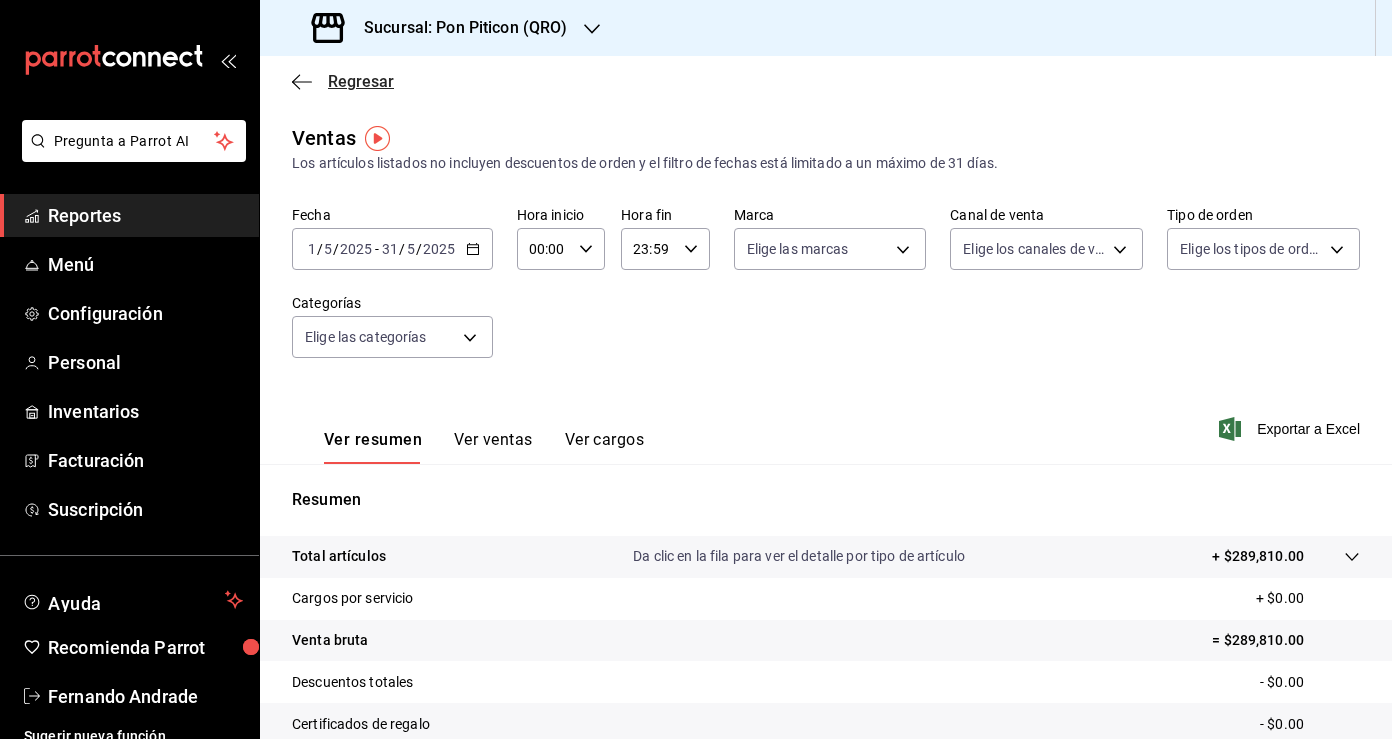 click 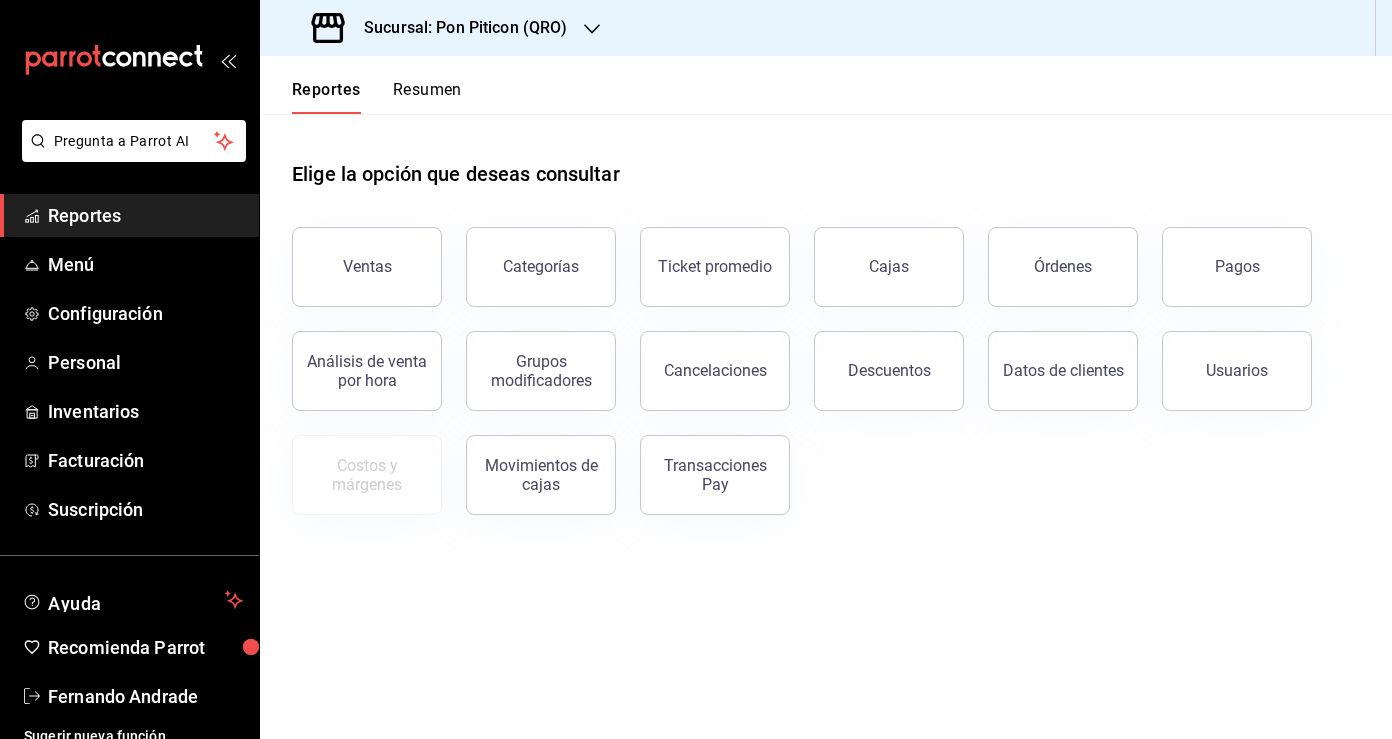 click on "Resumen" at bounding box center (427, 97) 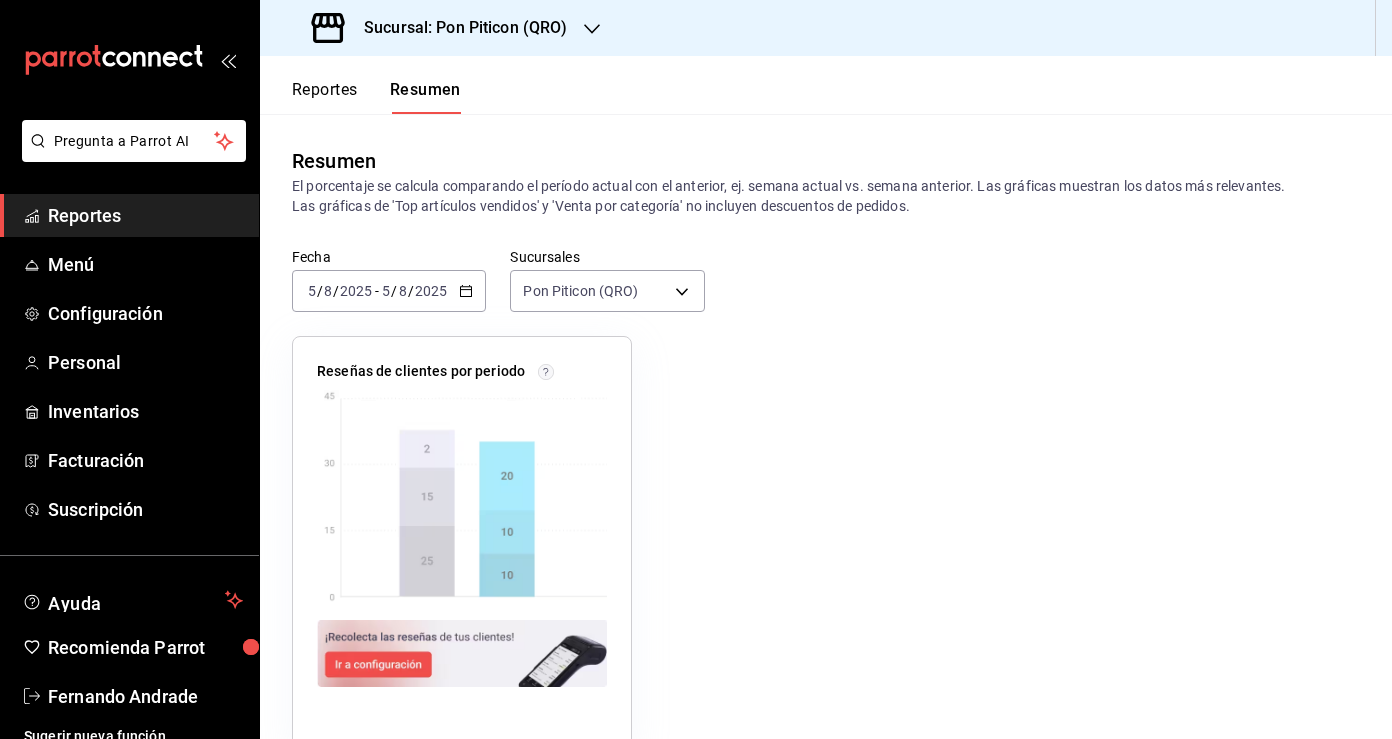 click on "2025-08-05 5 / 8 / 2025 - 2025-08-05 5 / 8 / 2025" at bounding box center (389, 291) 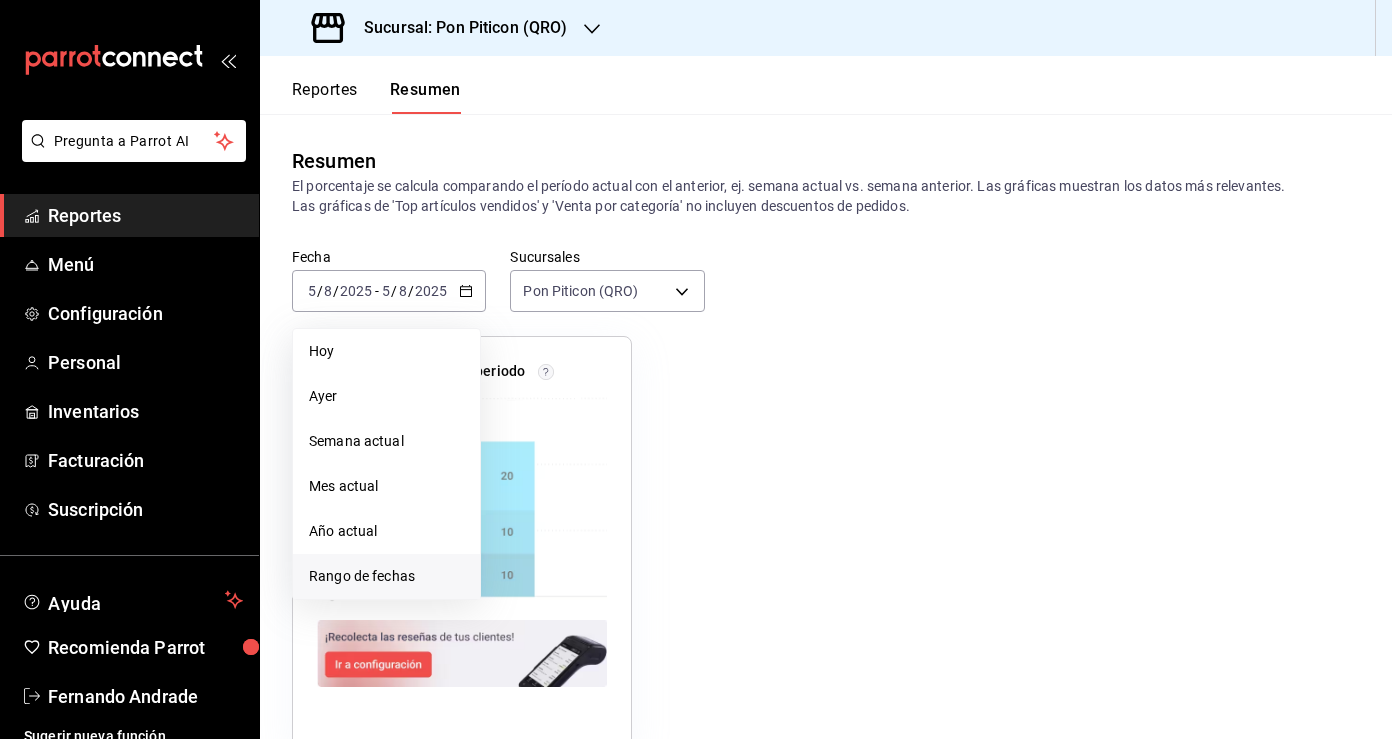 click on "Rango de fechas" at bounding box center (386, 576) 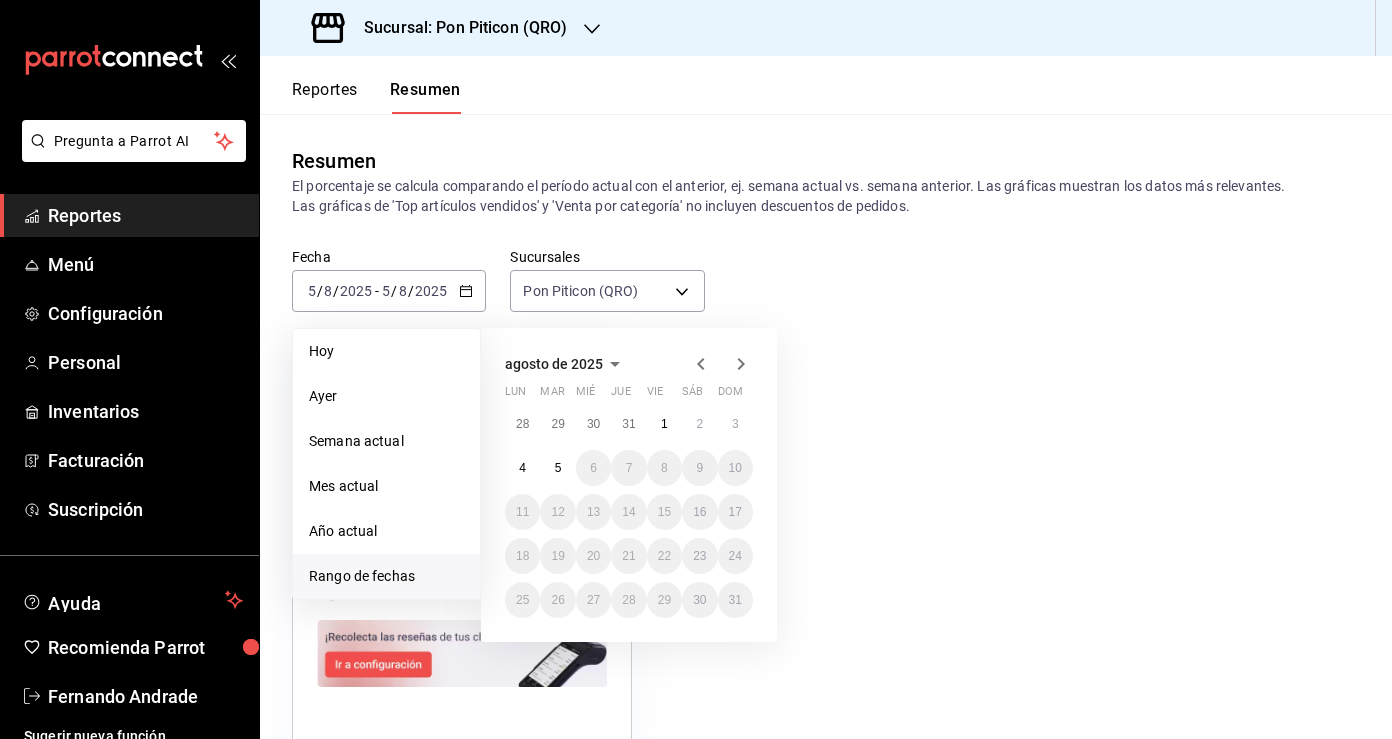 click 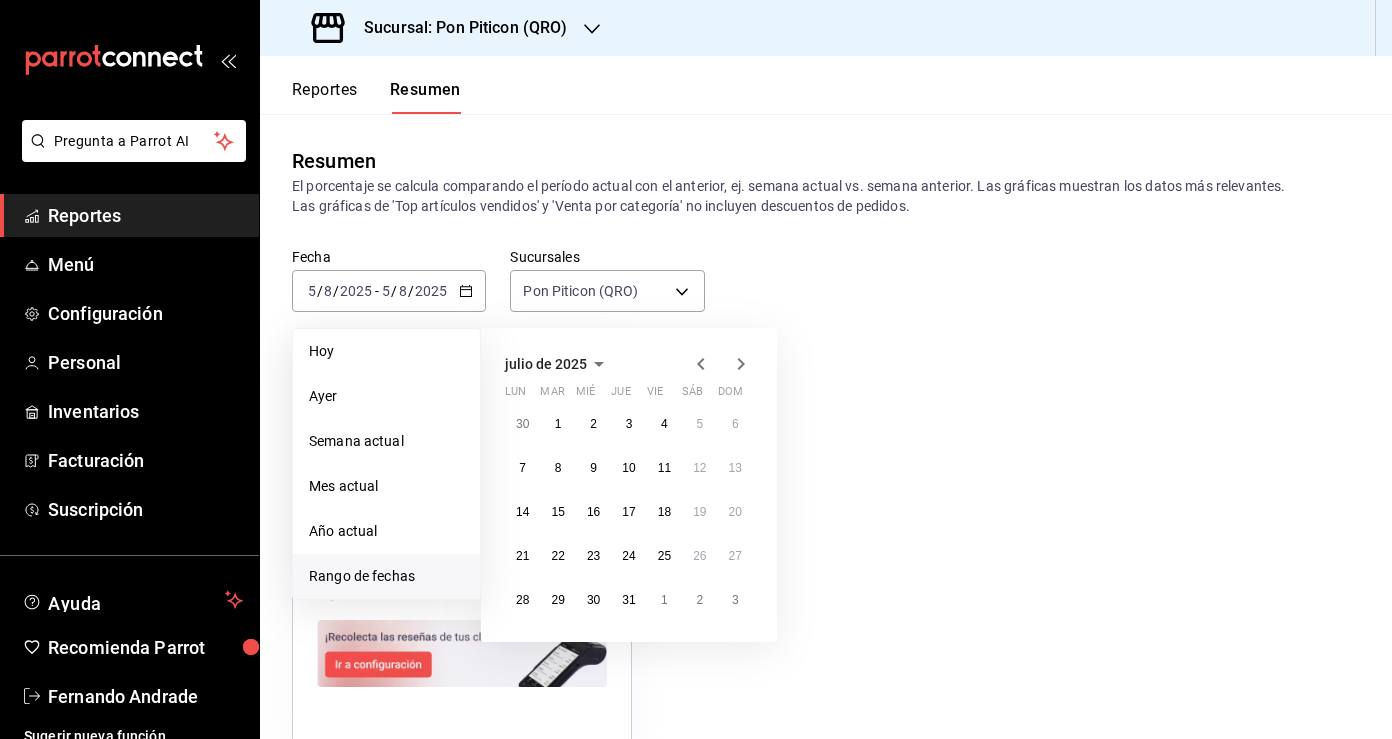 click 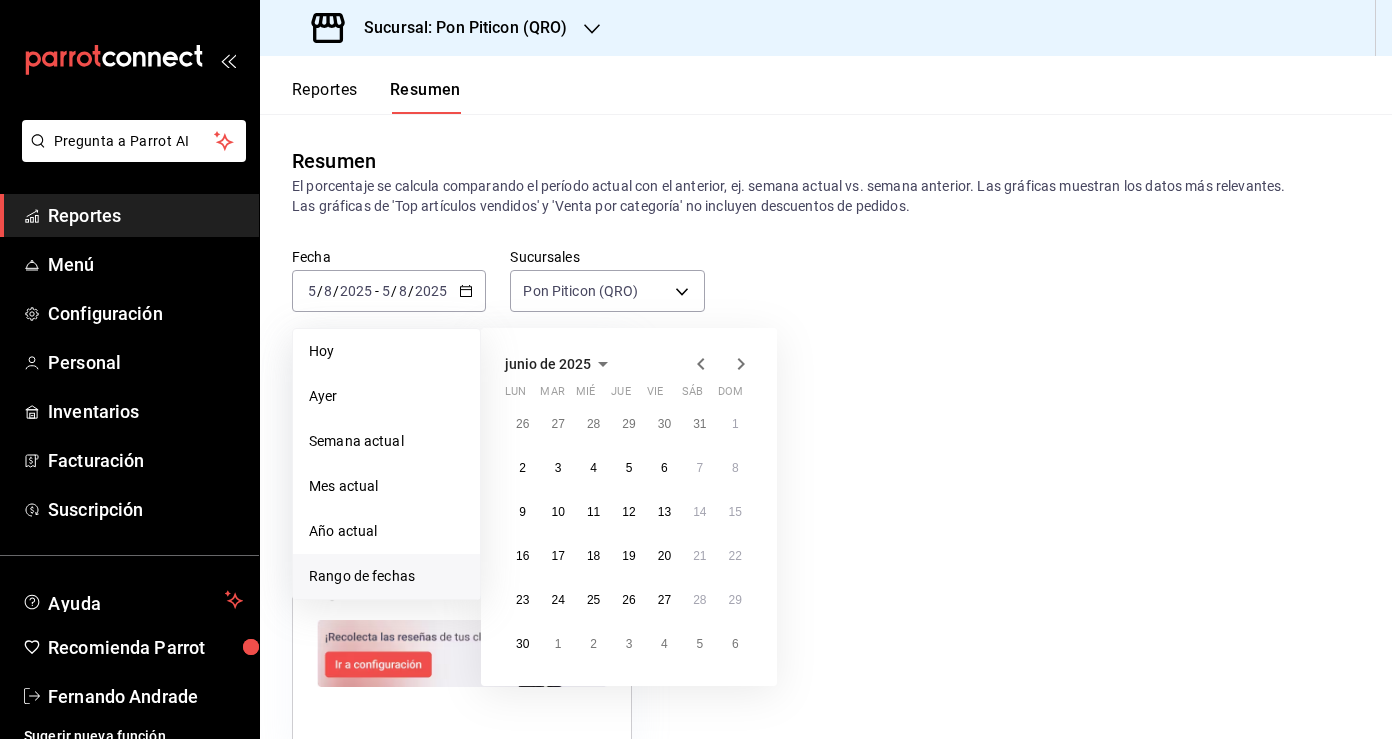 click 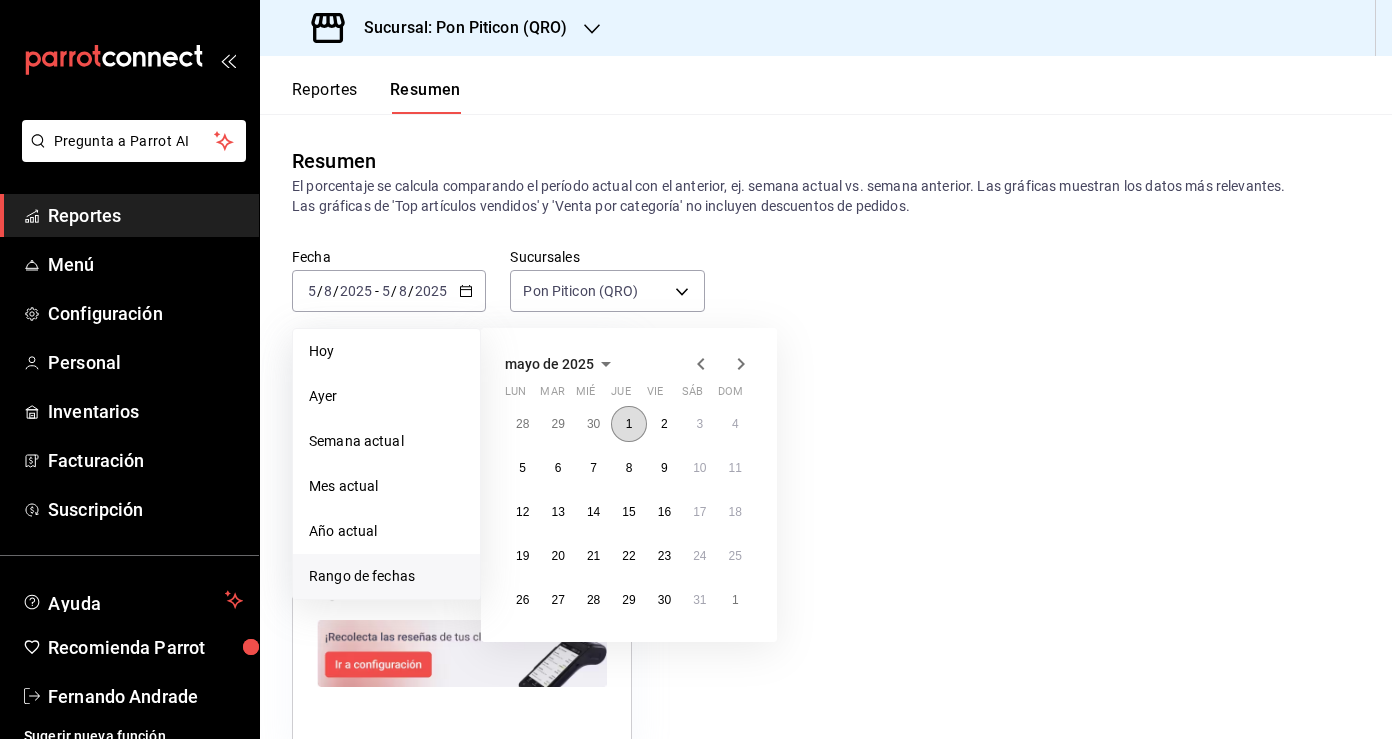 click on "1" at bounding box center [629, 424] 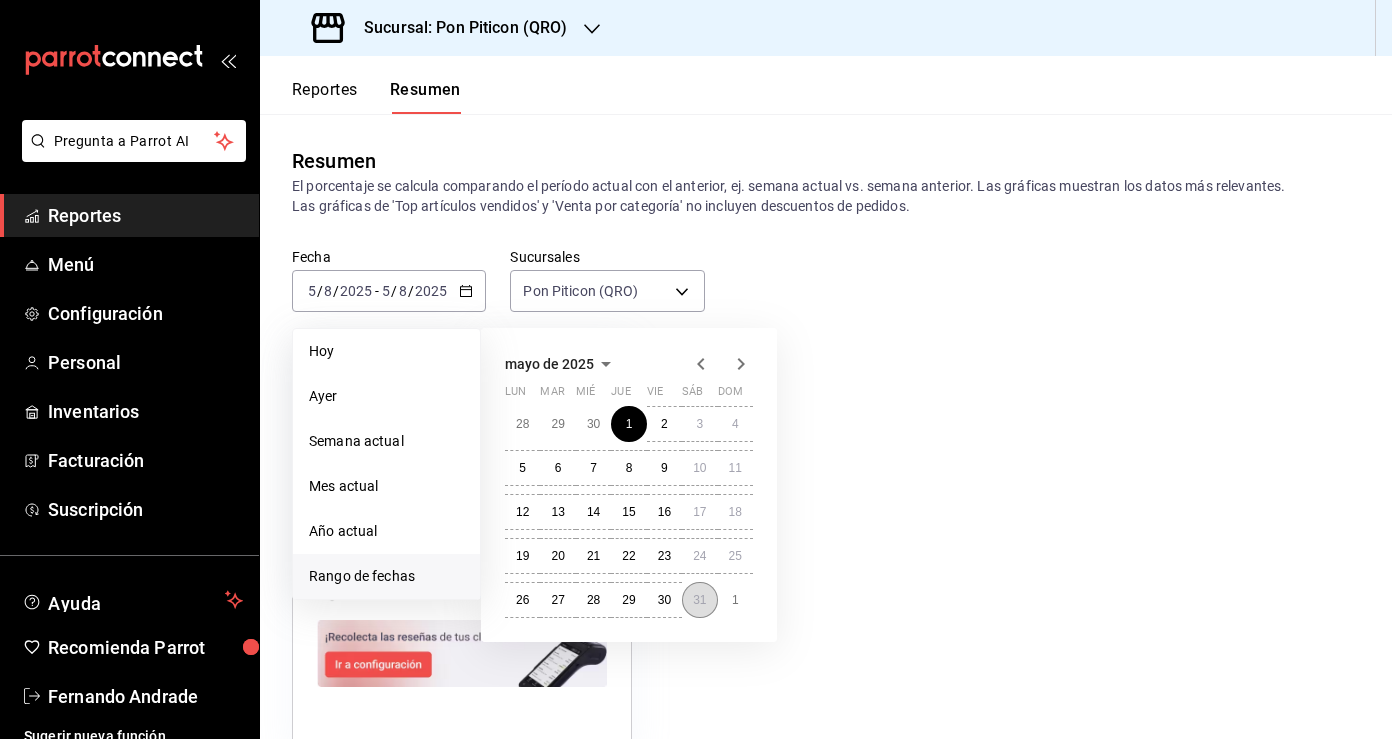 click on "31" at bounding box center (699, 600) 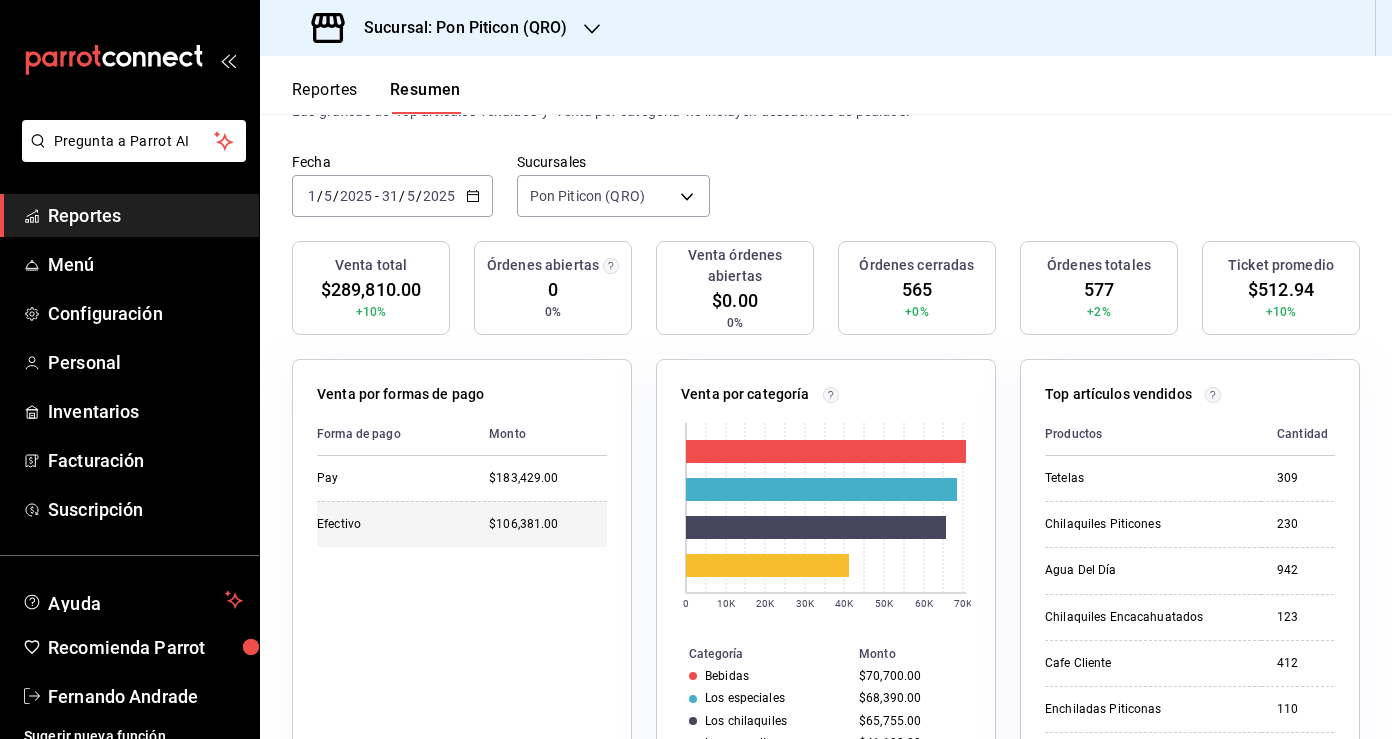 scroll, scrollTop: 97, scrollLeft: 0, axis: vertical 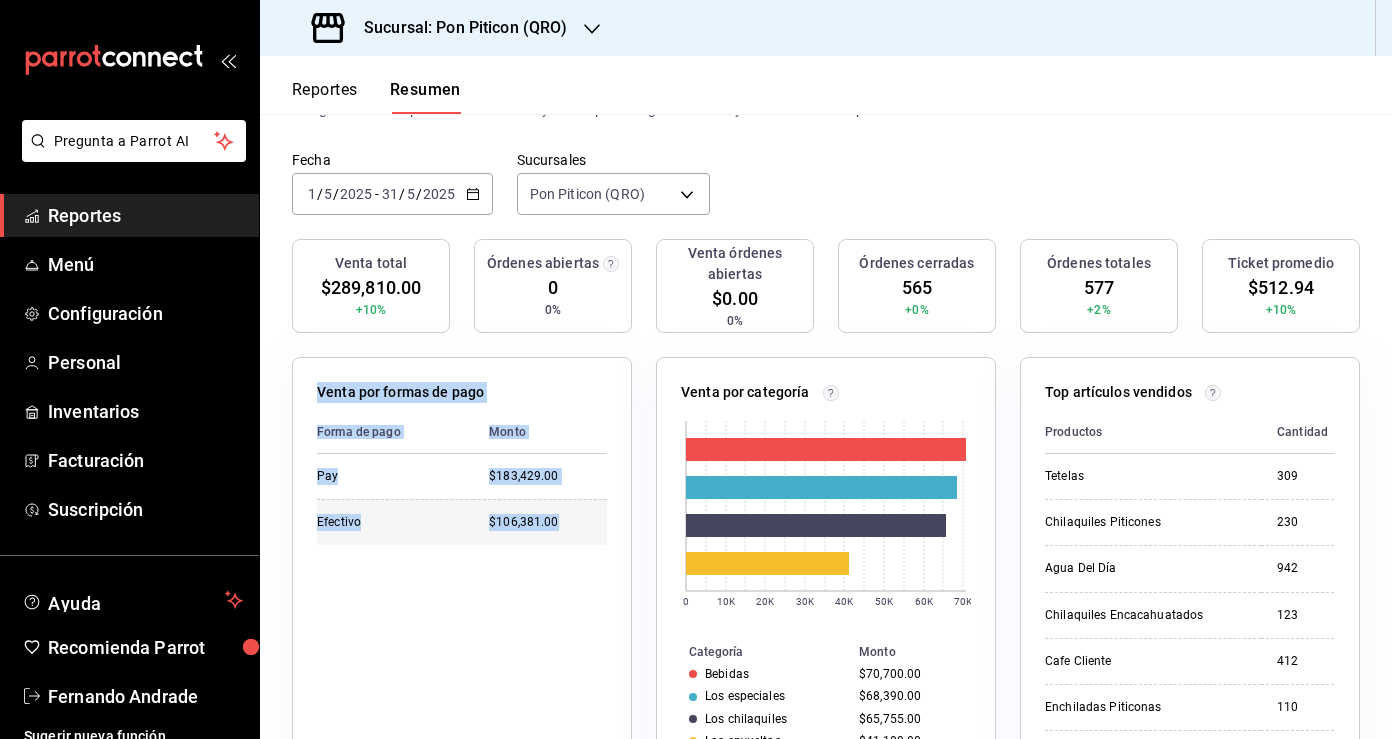 drag, startPoint x: 318, startPoint y: 391, endPoint x: 581, endPoint y: 529, distance: 297.00674 